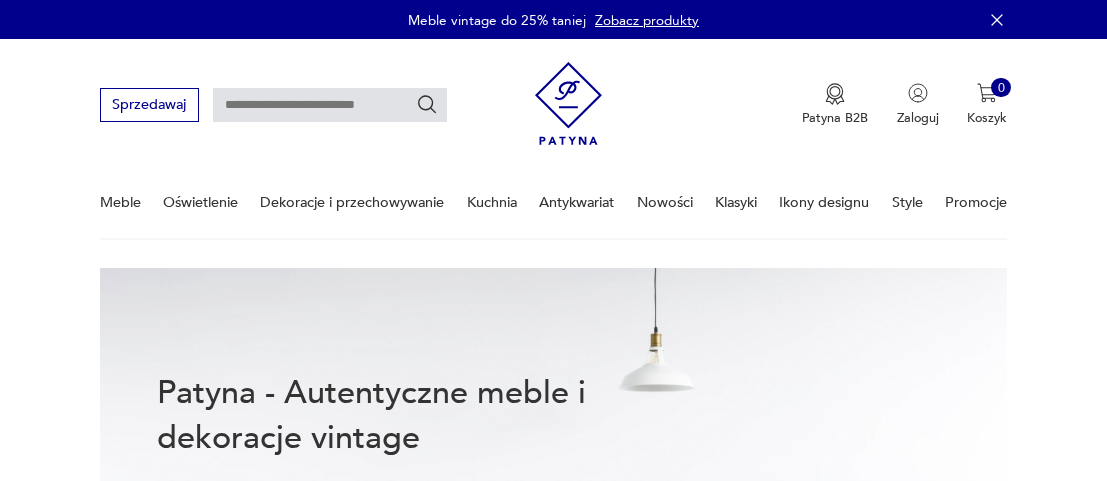 scroll, scrollTop: 0, scrollLeft: 0, axis: both 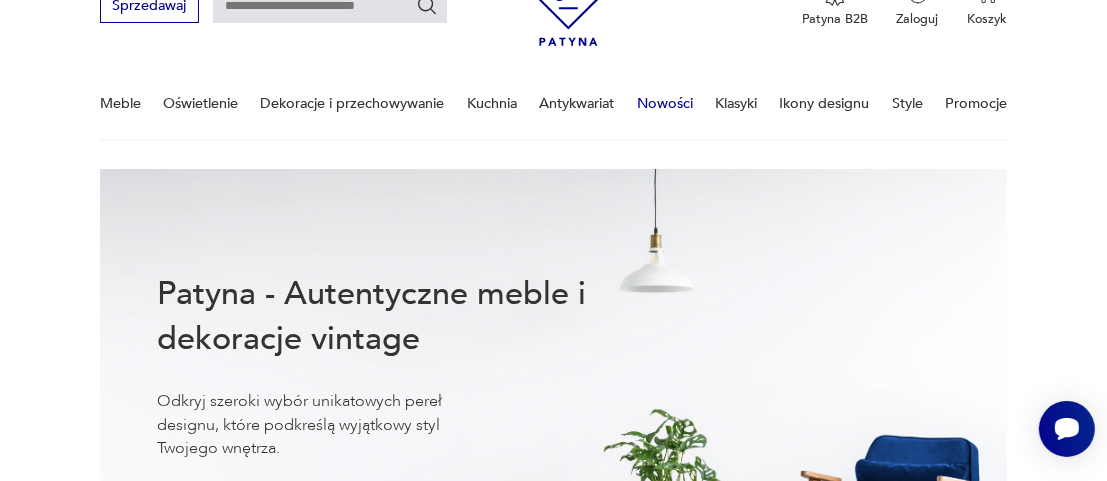 click on "Nowości" at bounding box center (665, 103) 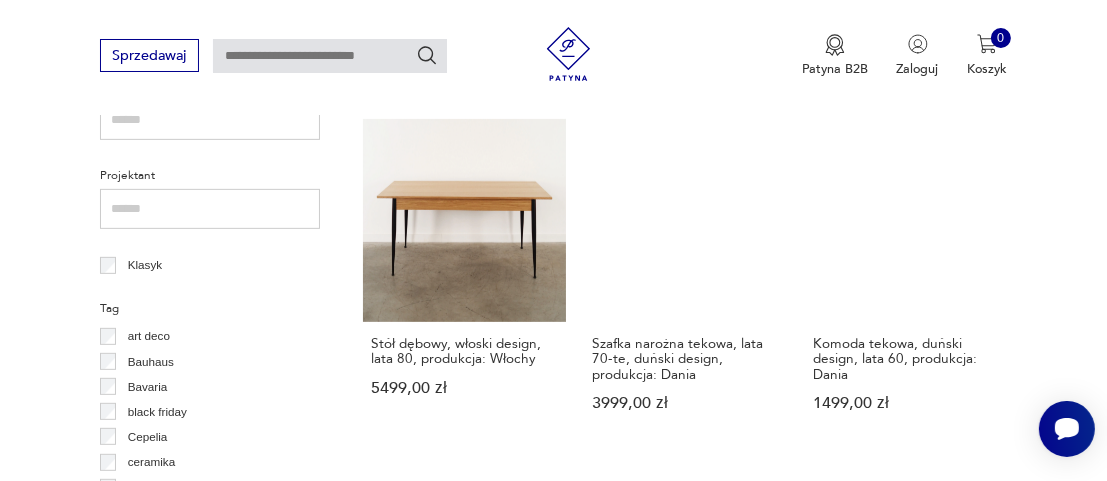 scroll, scrollTop: 865, scrollLeft: 0, axis: vertical 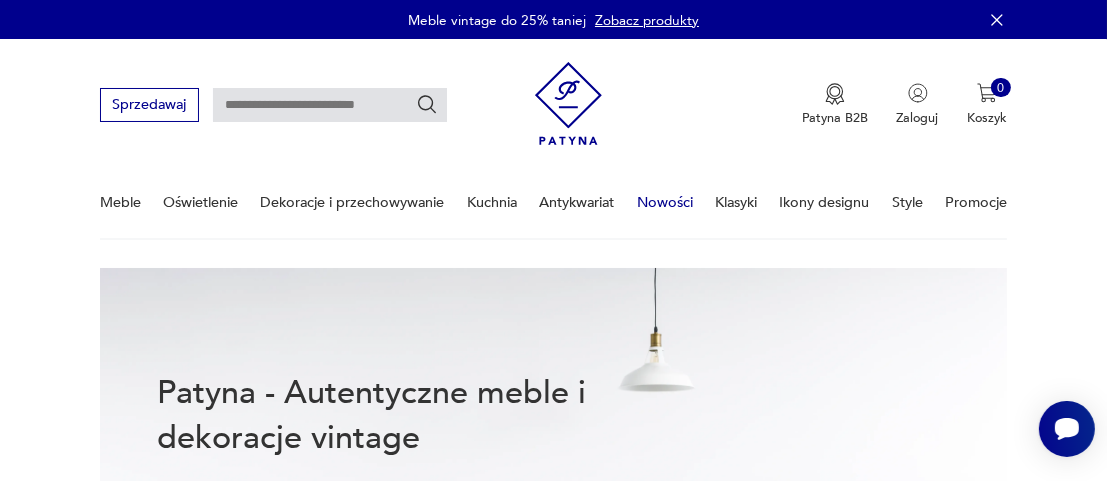 click on "Nowości" at bounding box center [665, 202] 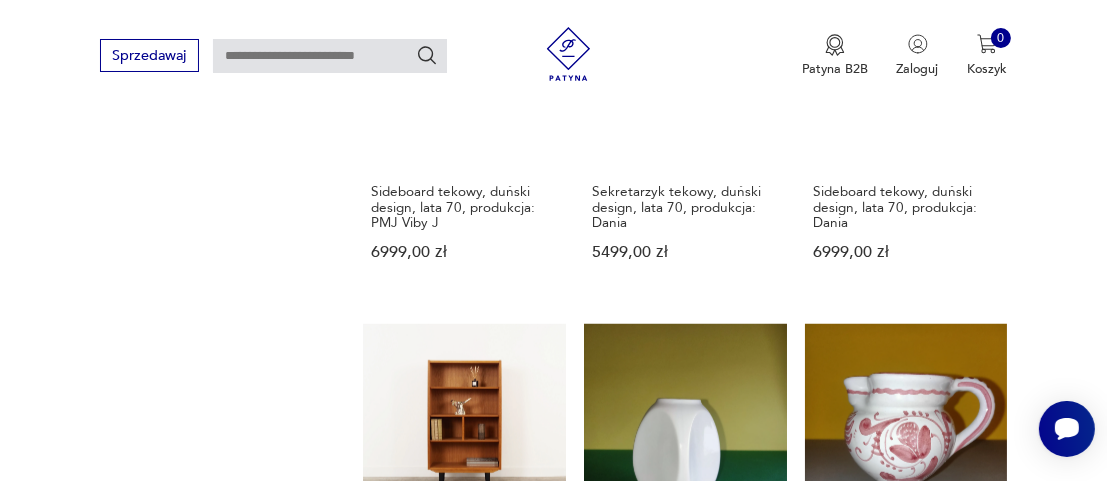 scroll, scrollTop: 2517, scrollLeft: 0, axis: vertical 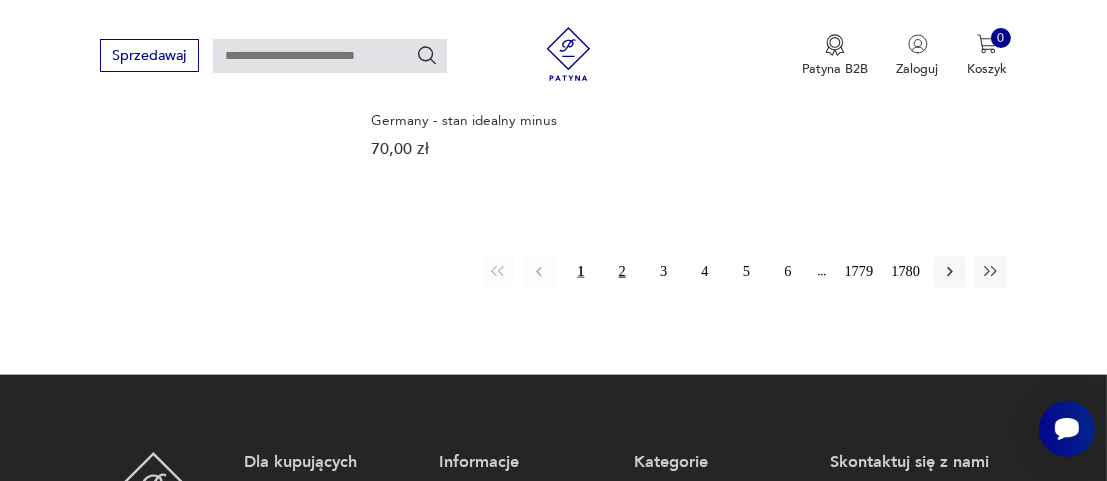 click on "2" at bounding box center (622, 272) 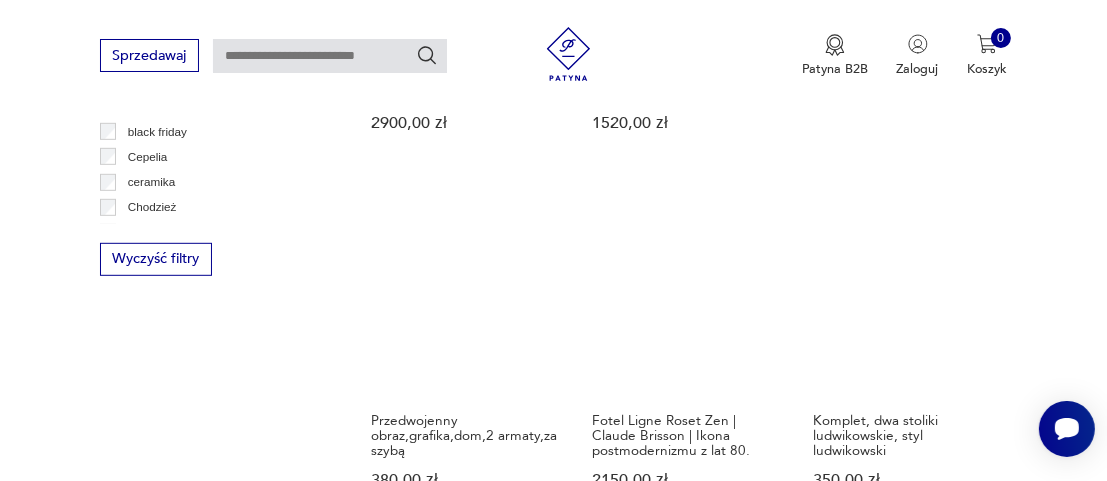scroll, scrollTop: 1218, scrollLeft: 0, axis: vertical 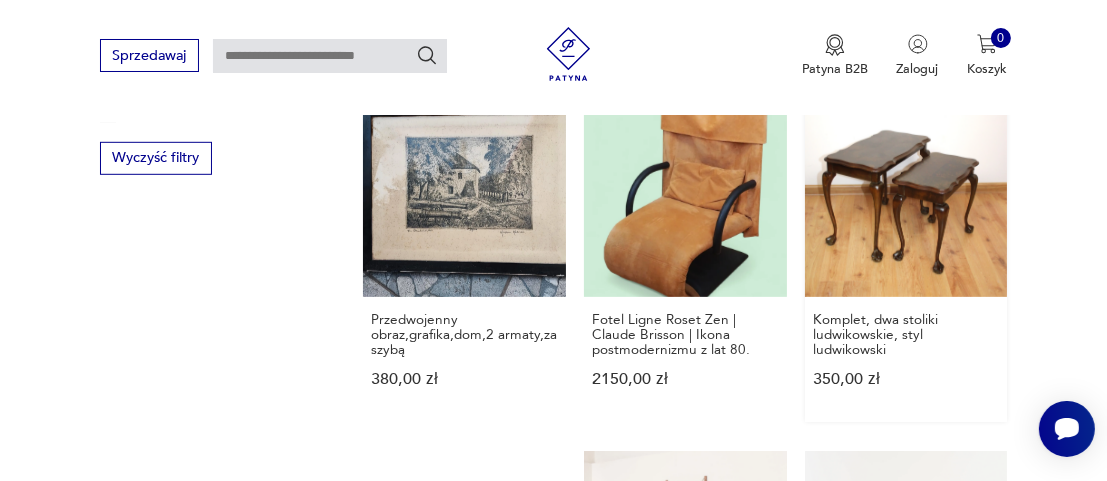 click on "Komplet, dwa stoliki ludwikowskie, styl ludwikowski 350,00 zł" at bounding box center (906, 258) 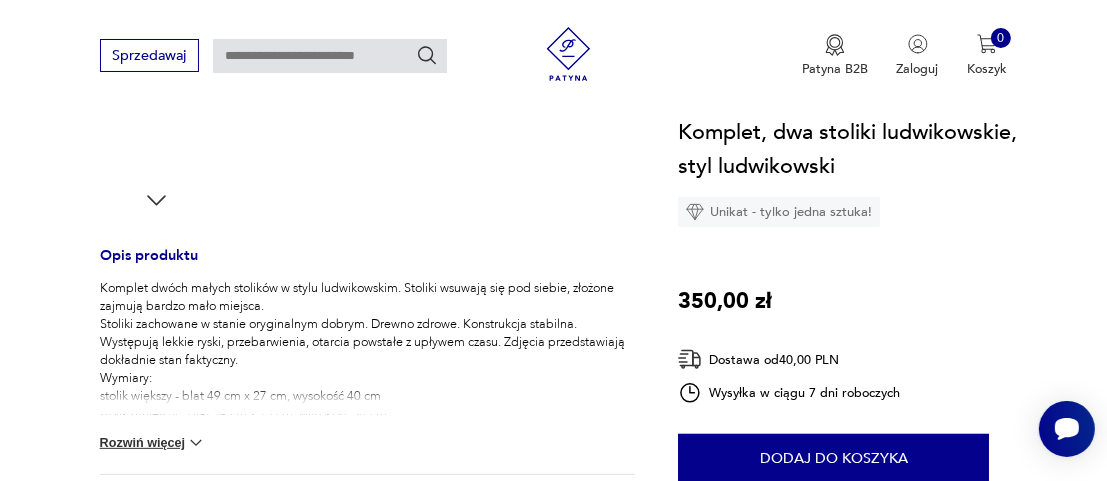 scroll, scrollTop: 700, scrollLeft: 0, axis: vertical 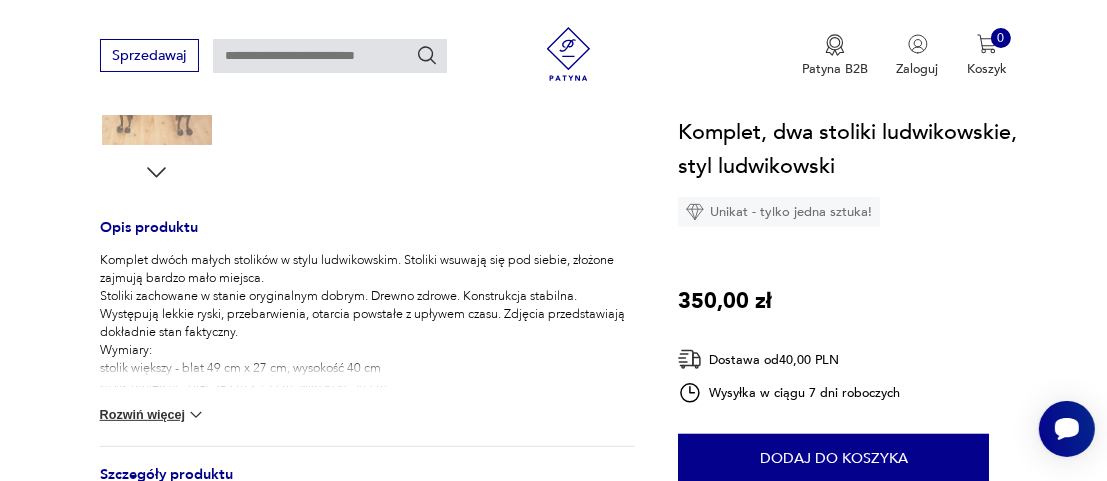 click at bounding box center (196, 415) 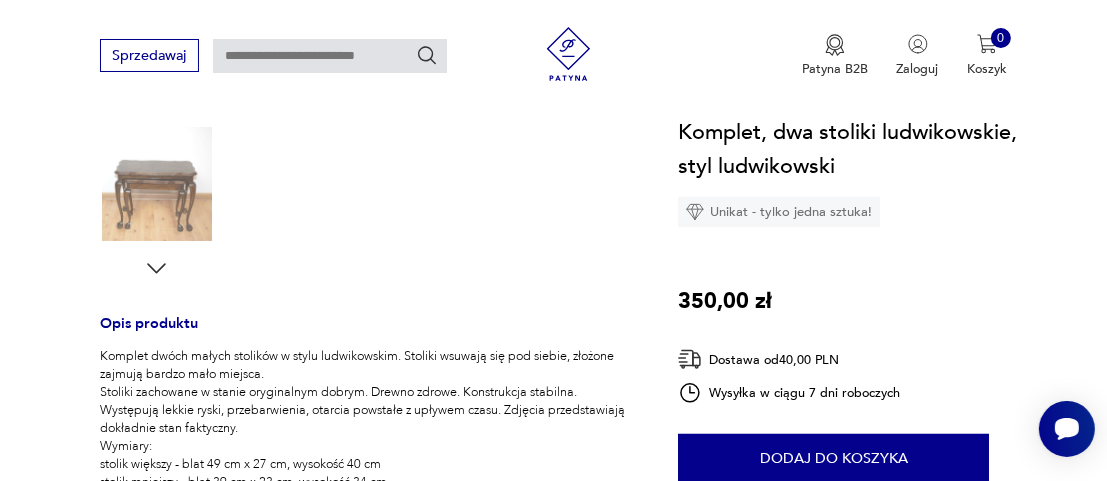 scroll, scrollTop: 300, scrollLeft: 0, axis: vertical 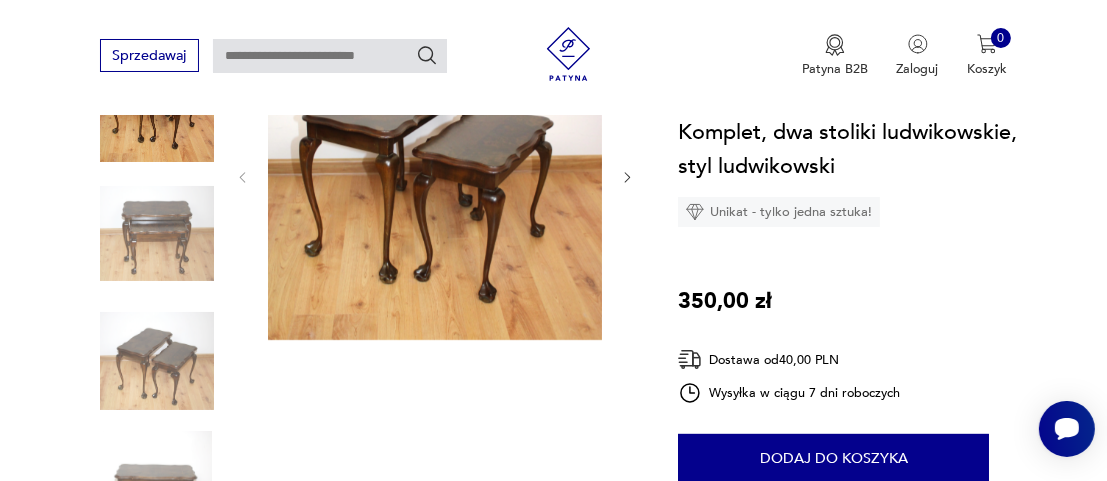 click on "Opis produktu Komplet dwóch małych stolików w stylu ludwikowskim. Stoliki wsuwają się pod siebie, złożone zajmują bardzo mało miejsca.
Stoliki zachowane w stanie oryginalnym dobrym. Drewno zdrowe. Konstrukcja stabilna.
Występują lekkie ryski, przebarwienia, otarcia powstałe z upływem czasu. Zdjęcia przedstawiają dokładnie stan faktyczny.
Wymiary:
stolik większy - blat 49 cm x 27 cm, wysokość 40 cm
stolik mniejszy - blat 39 cm x 23 cm, wysokość 34 cm
waga 4 kg Zwiń Szczegóły produktu Stan: dobry Wysokość : 40 Kształt : prostokątny Tworzywo : drewno Wysokość : 40 Szerokość : 49 Głębokość : 27 Liczba sztuk: 1 Tagi: lata 70. , luksusowo Rozwiń więcej O sprzedawcy Studio vintage Mercado Zweryfikowany sprzedawca Od 3 lat z Patyną Dostawa i zwroty Dostępne formy dostawy: Kurier 40,00 PLN Zwroty: Jeśli z jakiegokolwiek powodu chcesz zwrócić zamówiony przedmiot, masz na to 14 dni od momentu otrzymania przesyłki. Unikat - tylko jedna sztuka! 1" at bounding box center (553, 652) 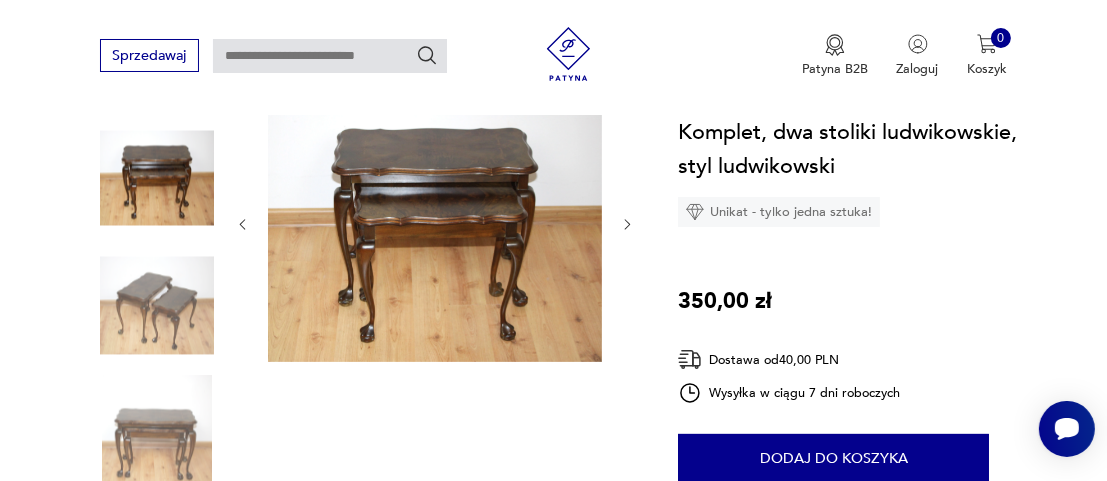 scroll, scrollTop: 200, scrollLeft: 0, axis: vertical 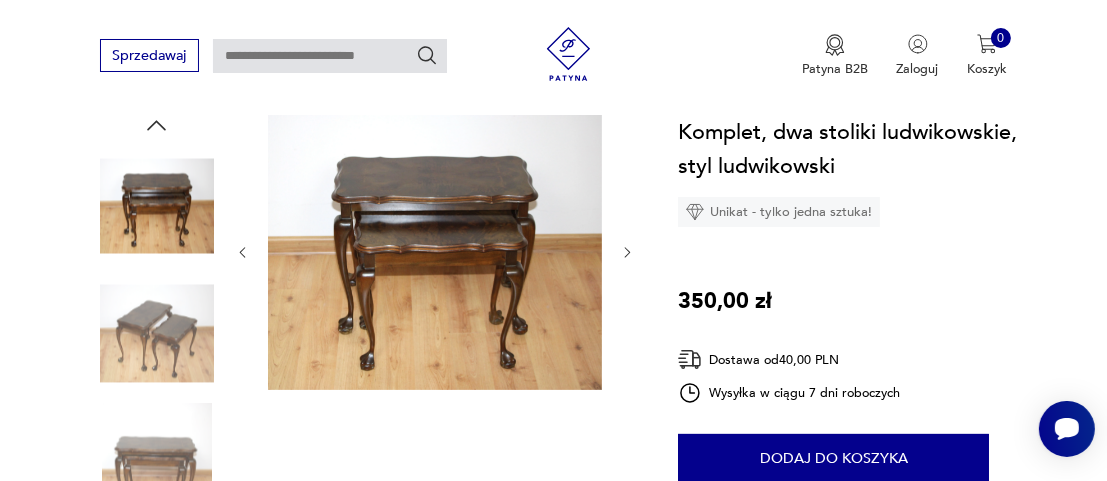 click 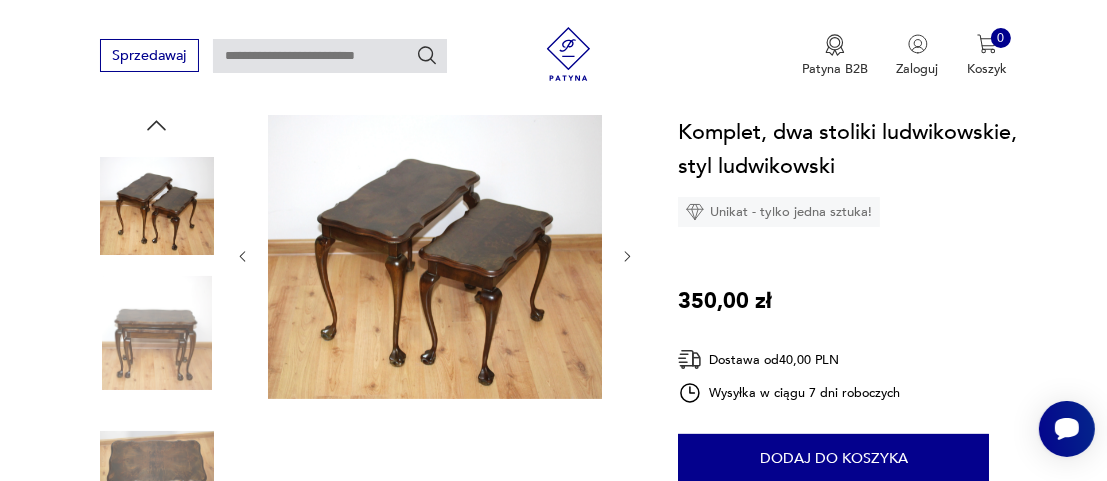 click 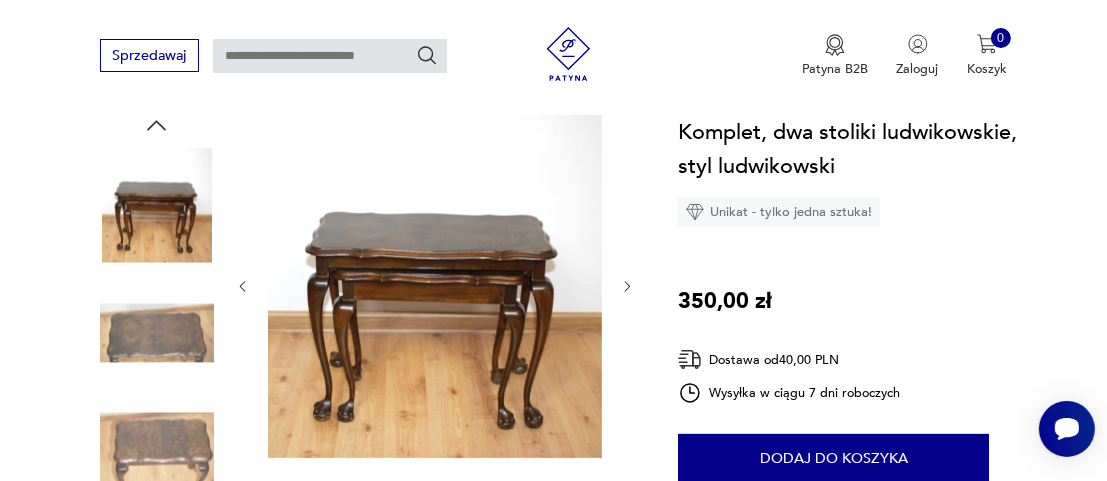 click at bounding box center (435, 287) 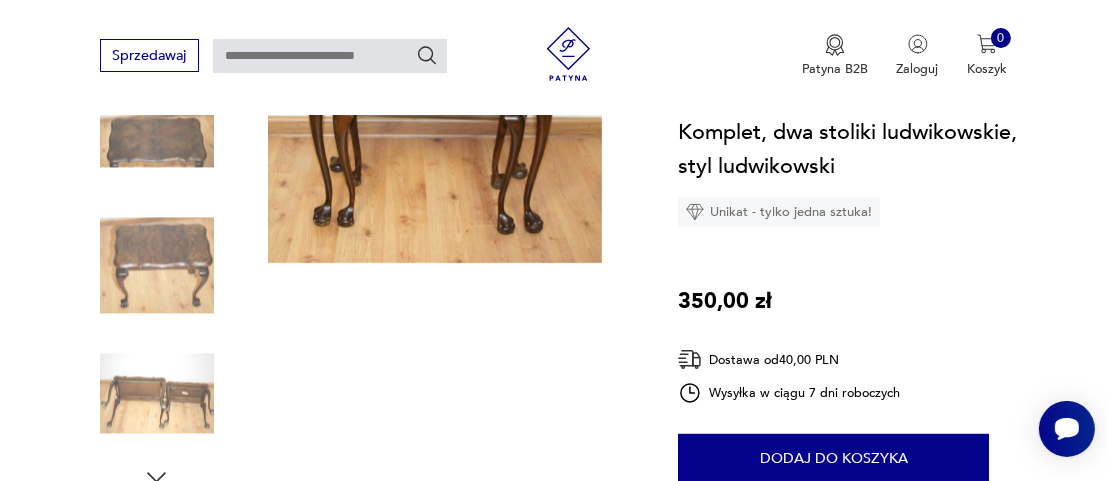 scroll, scrollTop: 400, scrollLeft: 0, axis: vertical 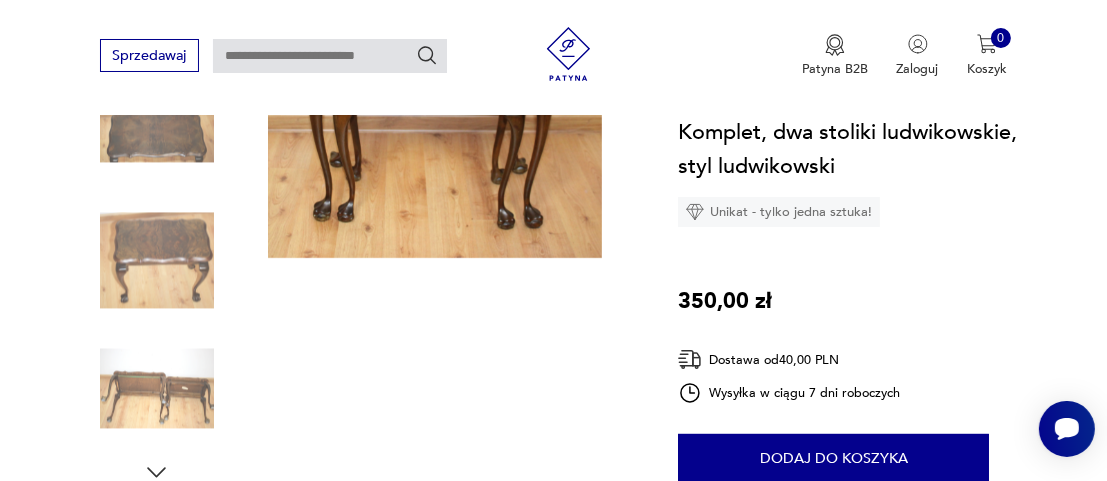 click at bounding box center (157, 261) 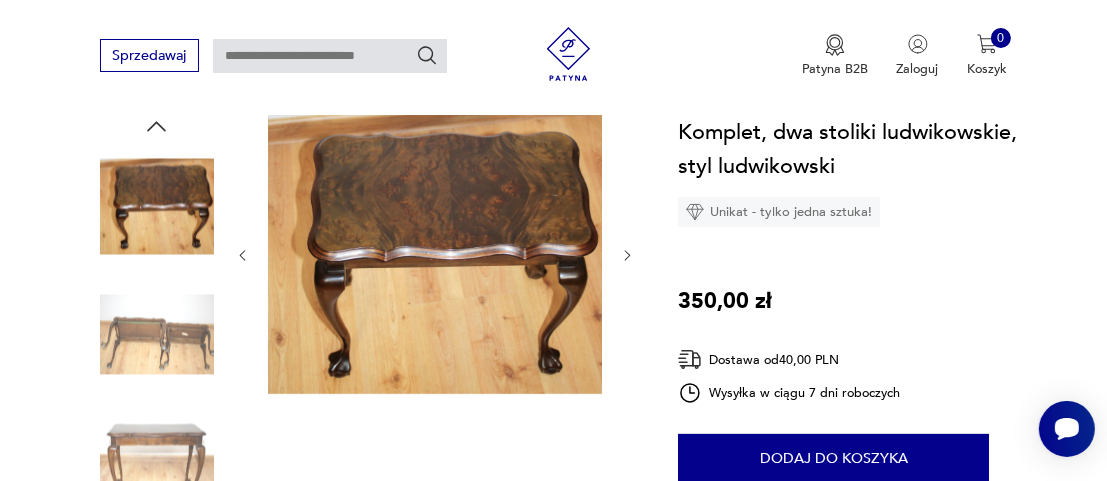 scroll, scrollTop: 67, scrollLeft: 0, axis: vertical 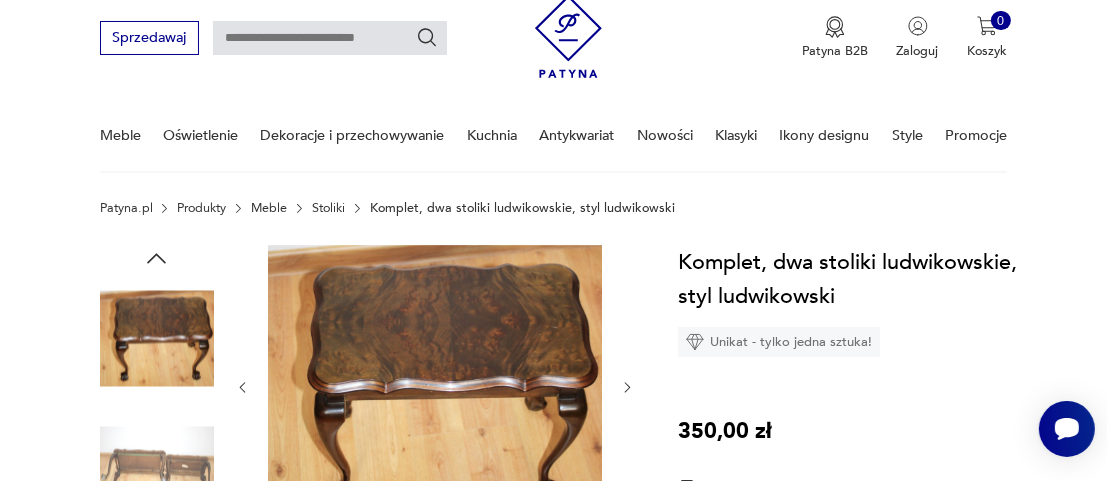click 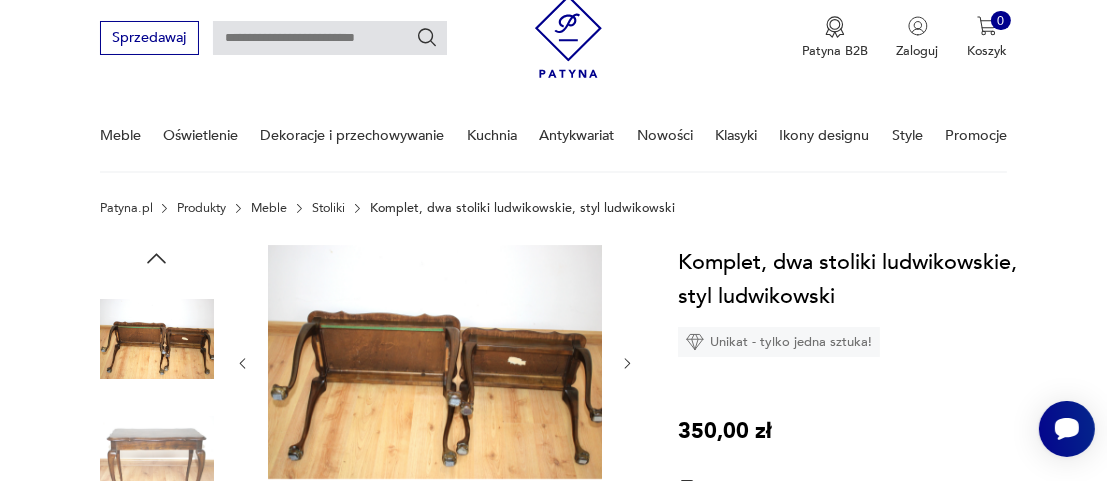 click at bounding box center [435, 363] 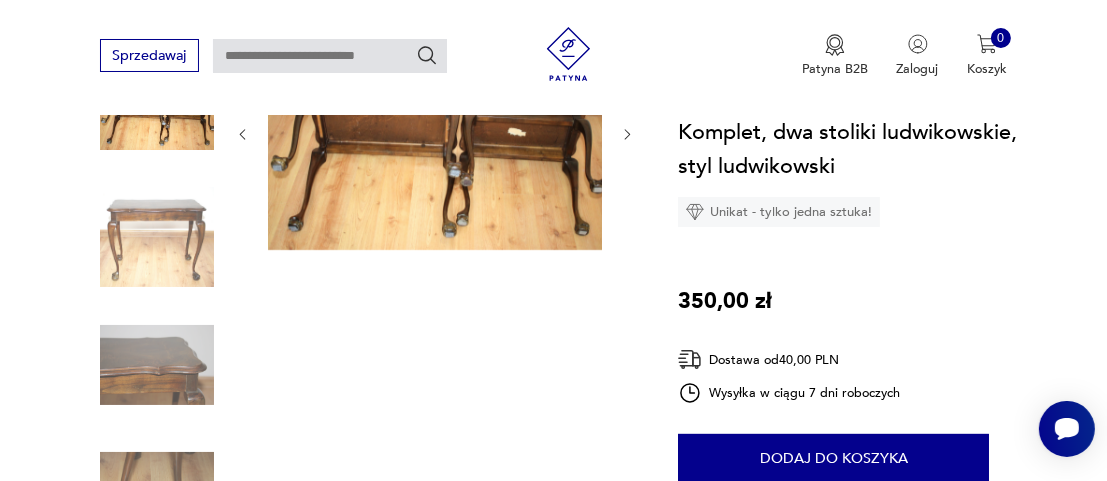 scroll, scrollTop: 268, scrollLeft: 0, axis: vertical 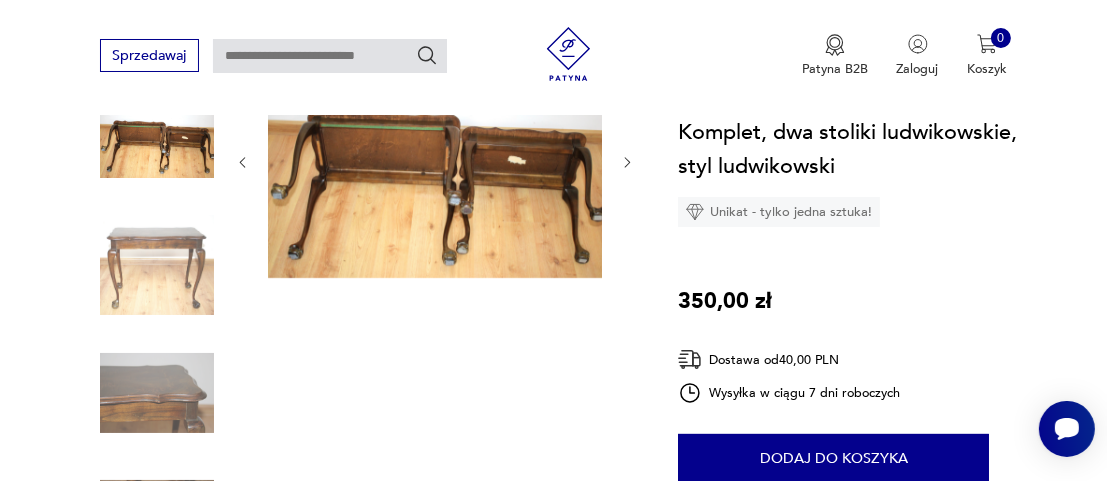 click at bounding box center [157, 393] 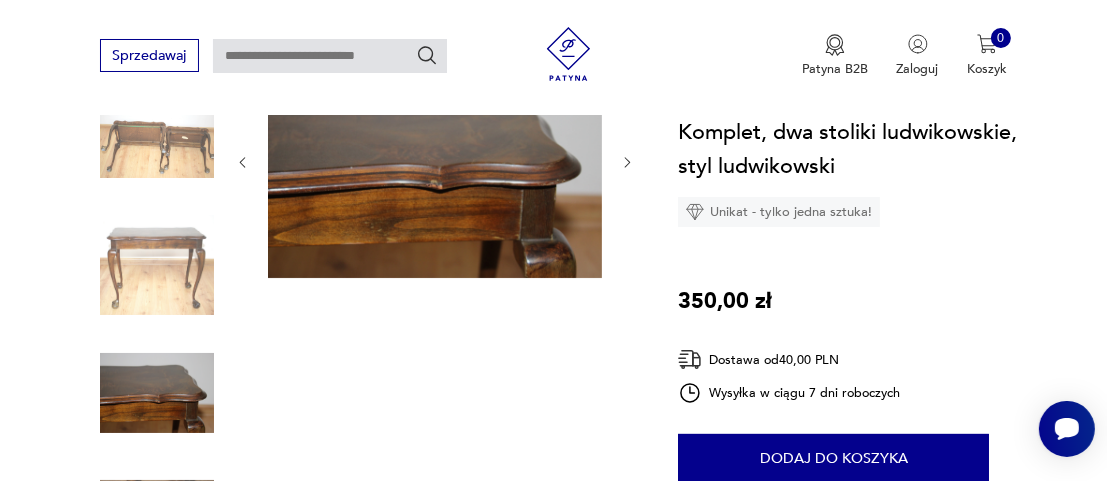 click at bounding box center (435, 161) 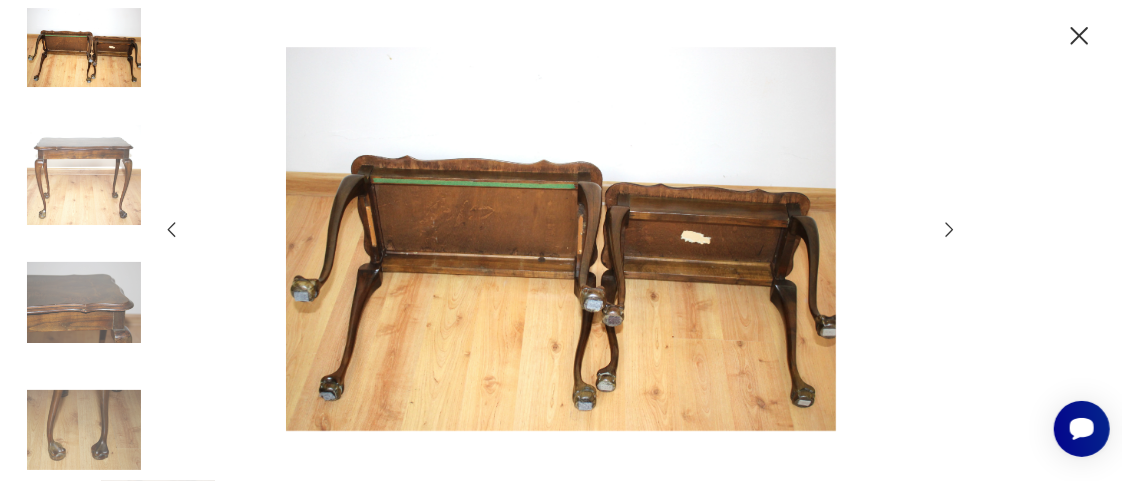 click 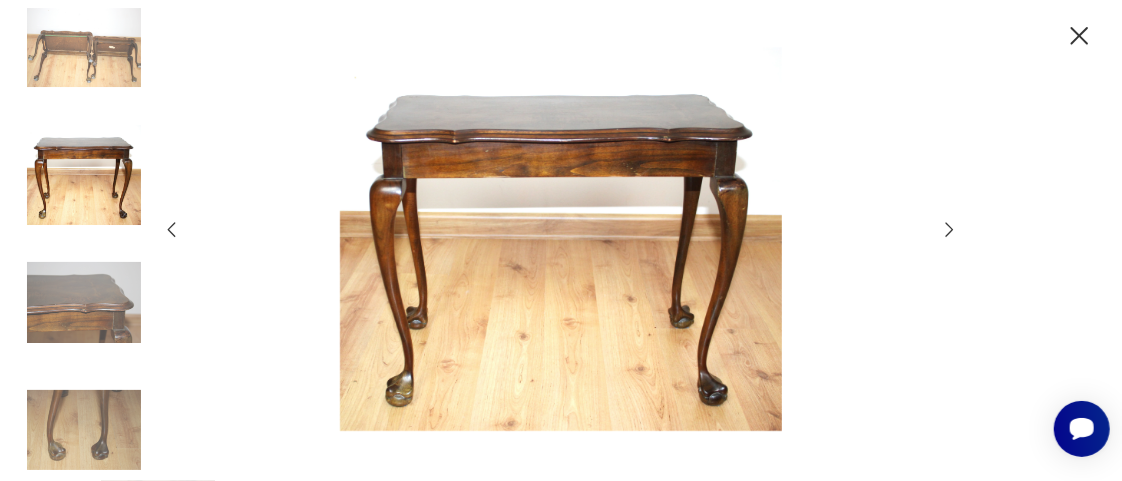 click at bounding box center (84, 303) 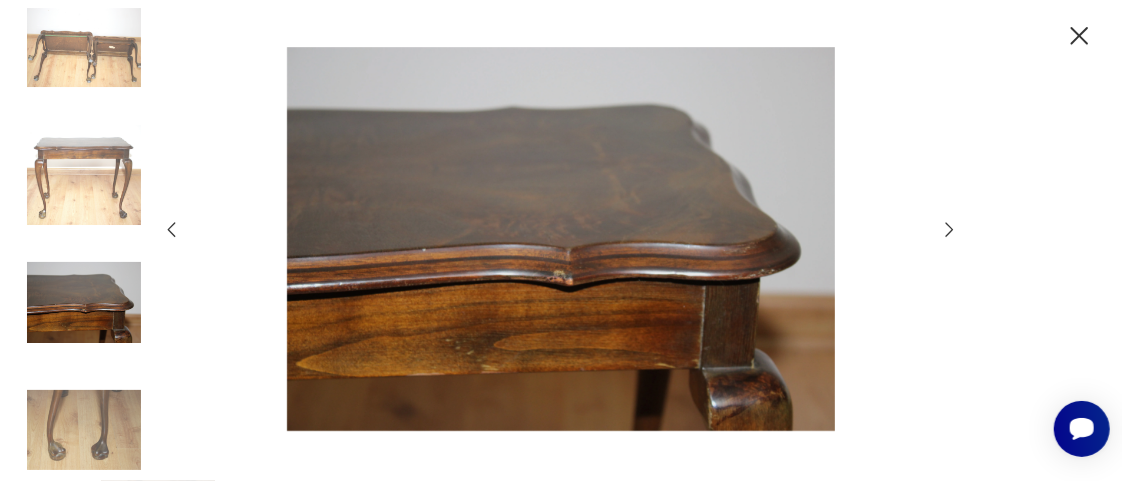click at bounding box center (84, 430) 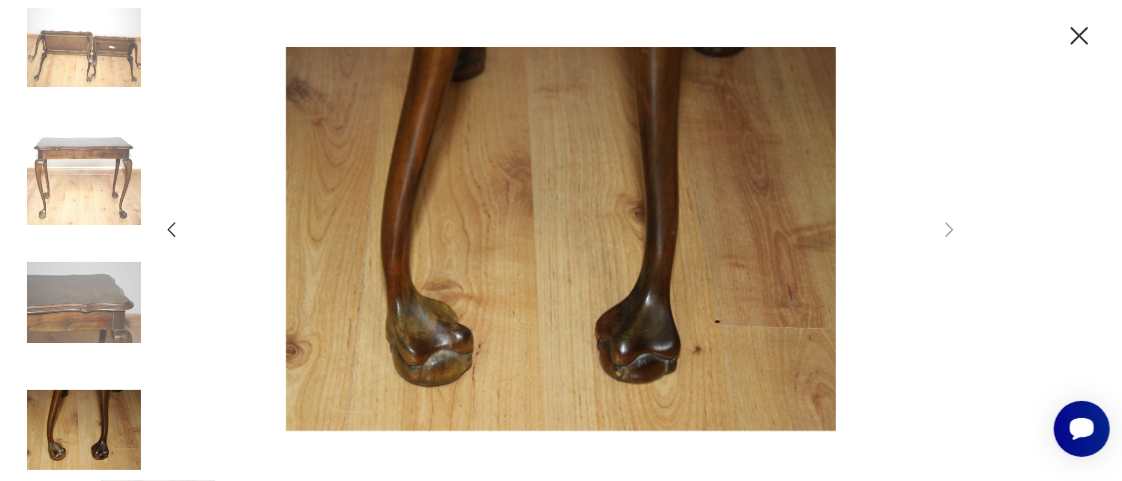 click 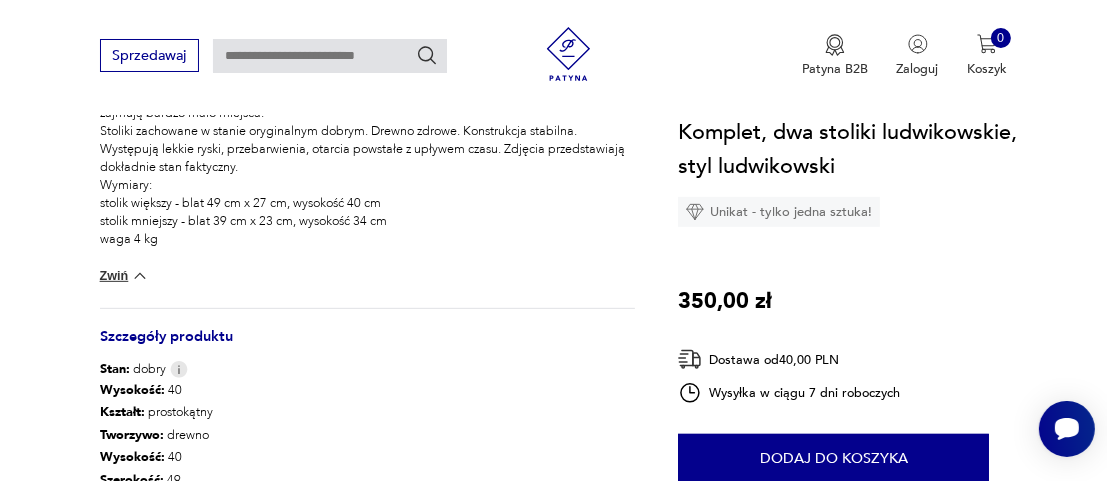 scroll, scrollTop: 867, scrollLeft: 0, axis: vertical 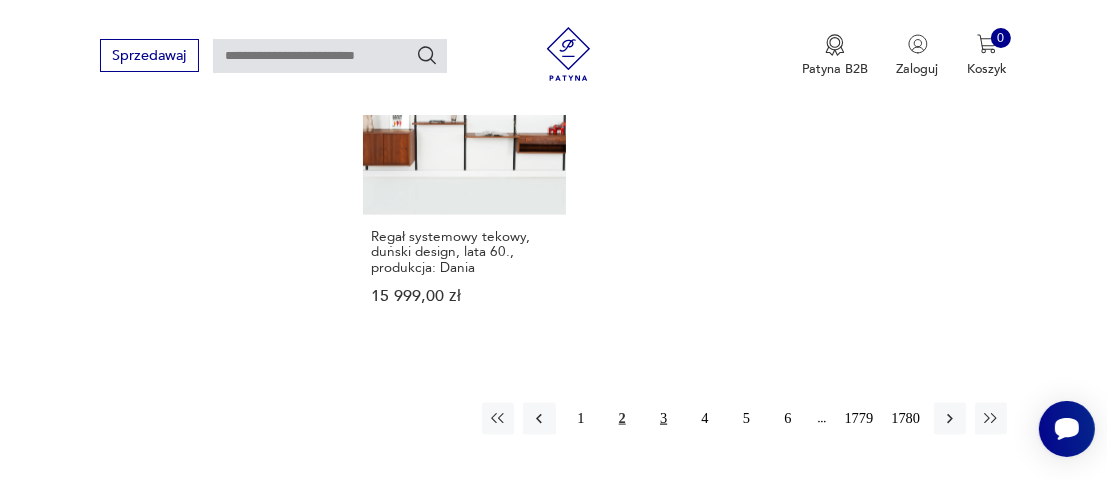 click on "3" at bounding box center (663, 419) 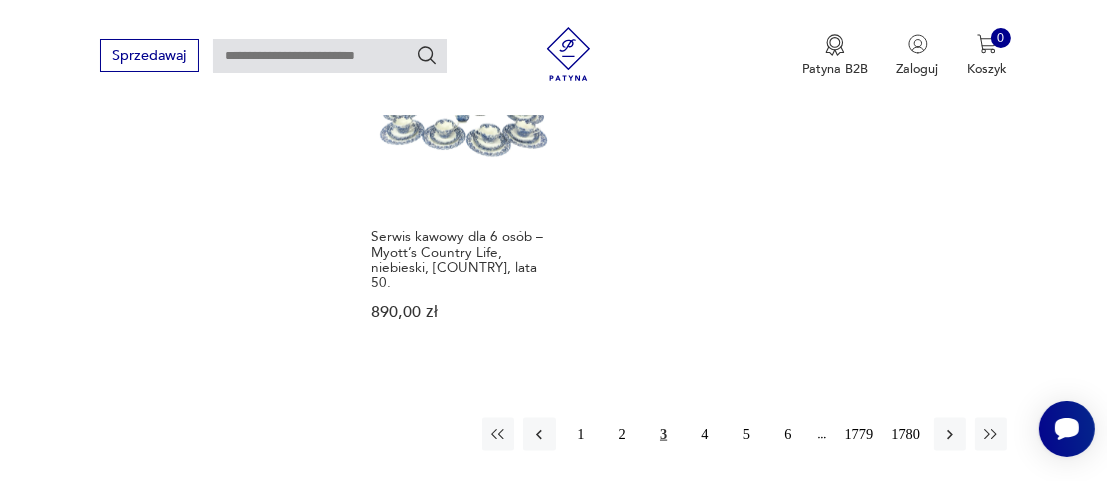 scroll, scrollTop: 2517, scrollLeft: 0, axis: vertical 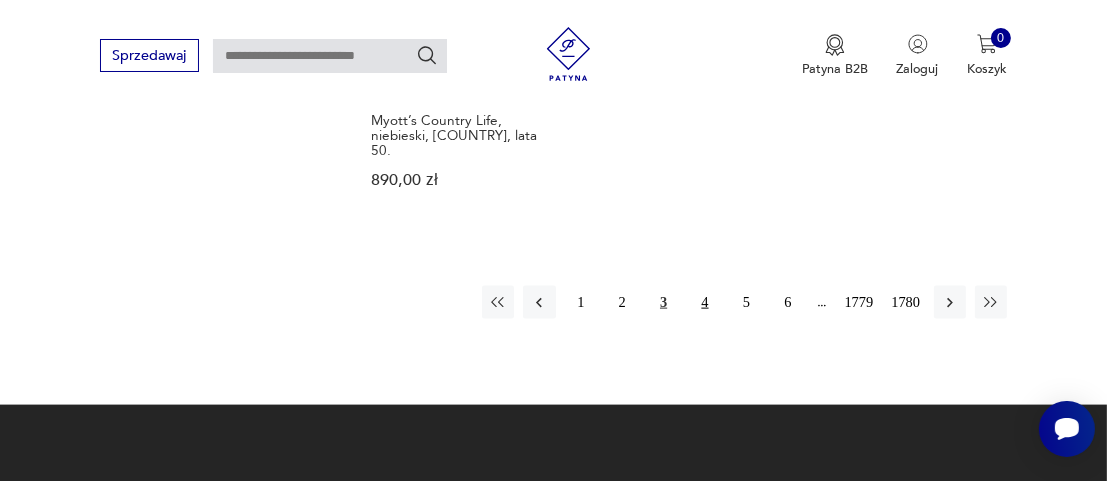 click on "4" at bounding box center [705, 302] 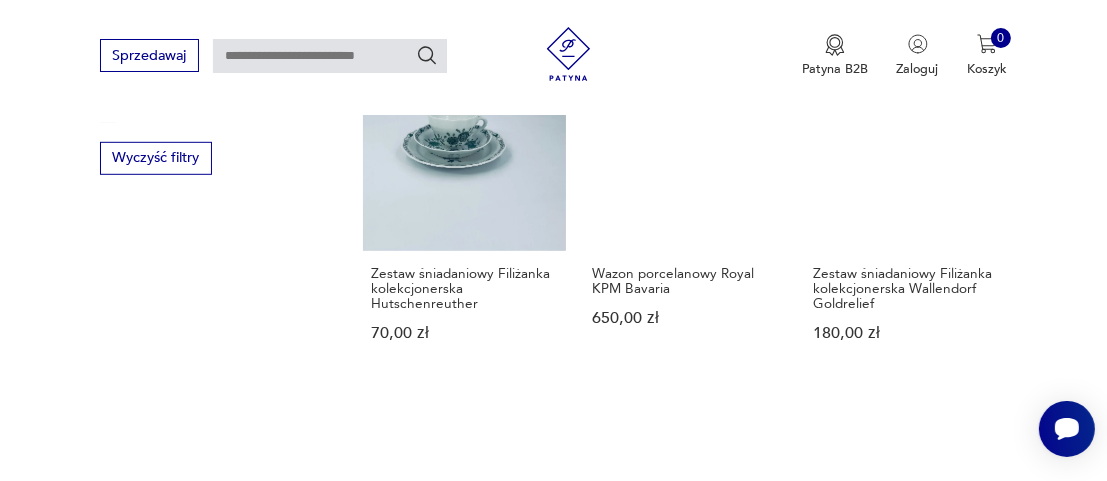 scroll, scrollTop: 1117, scrollLeft: 0, axis: vertical 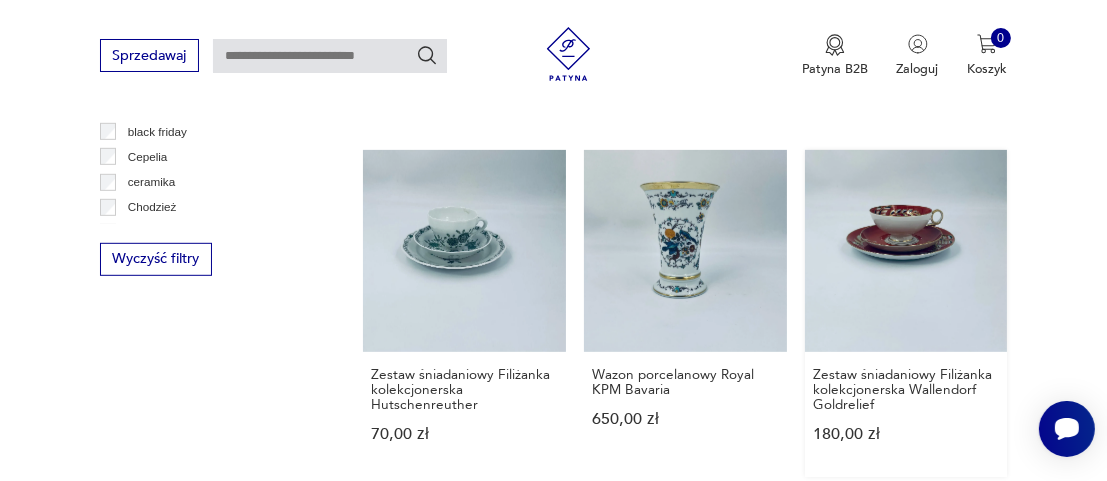 click on "Zestaw śniadaniowy Filiżanka kolekcjonerska Wallendorf Goldrelief 180,00 zł" at bounding box center (906, 314) 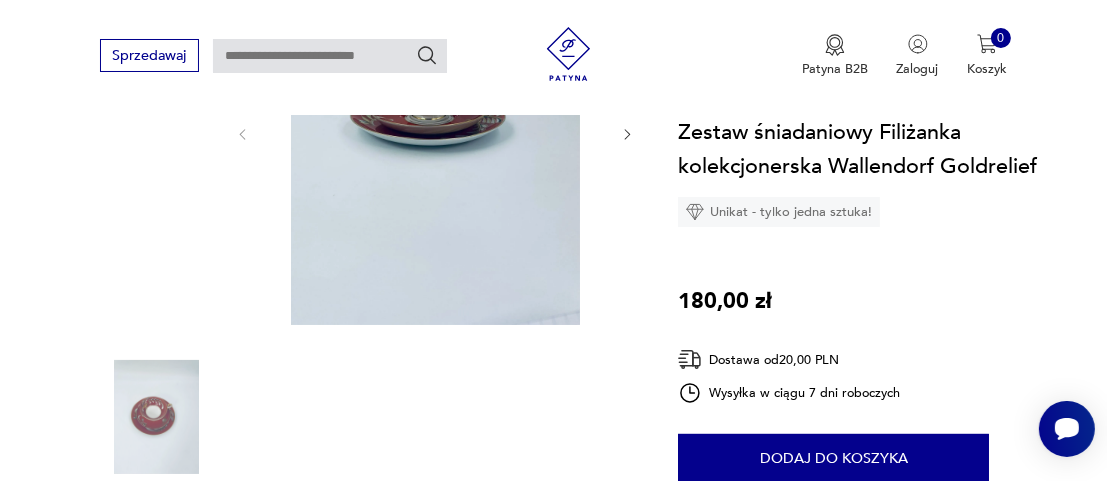 scroll, scrollTop: 400, scrollLeft: 0, axis: vertical 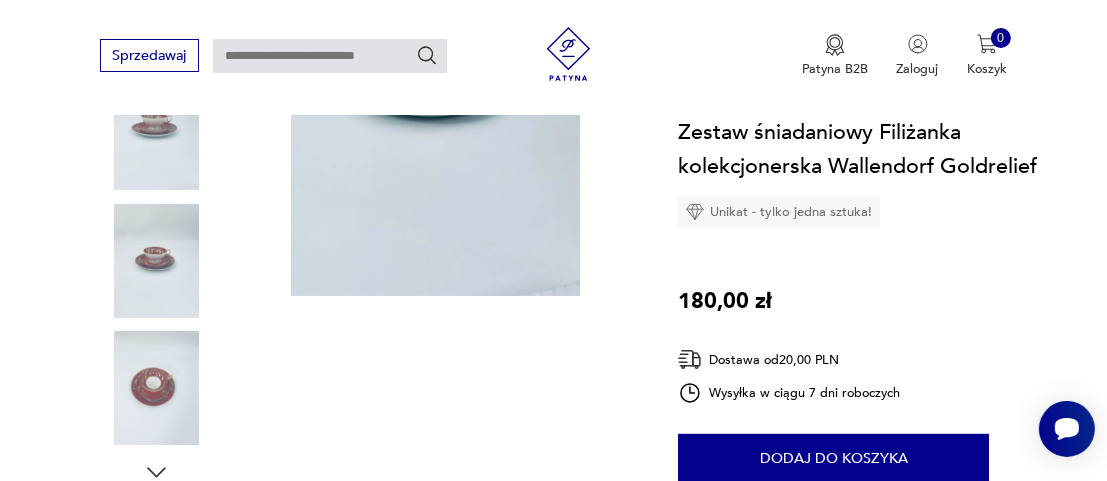 click at bounding box center [157, 388] 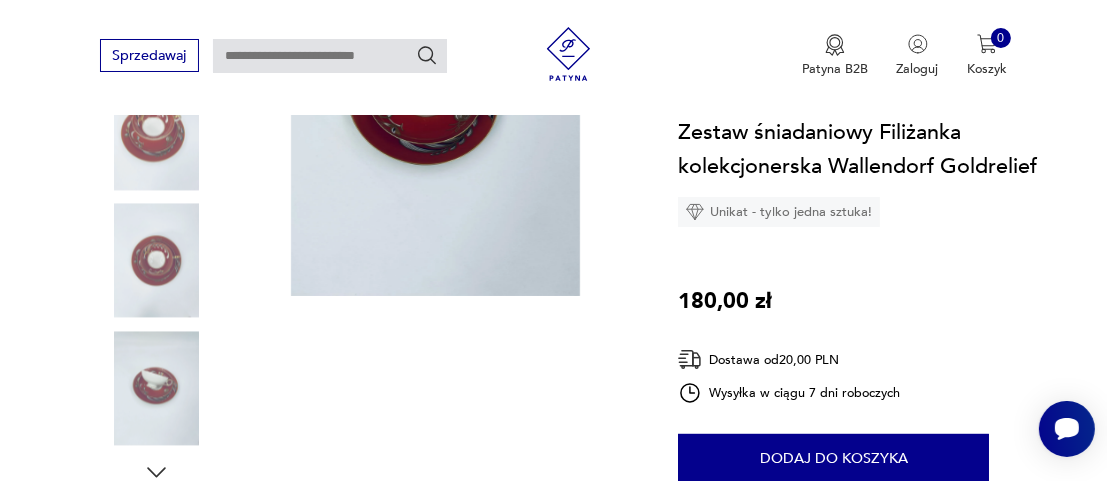 scroll, scrollTop: 200, scrollLeft: 0, axis: vertical 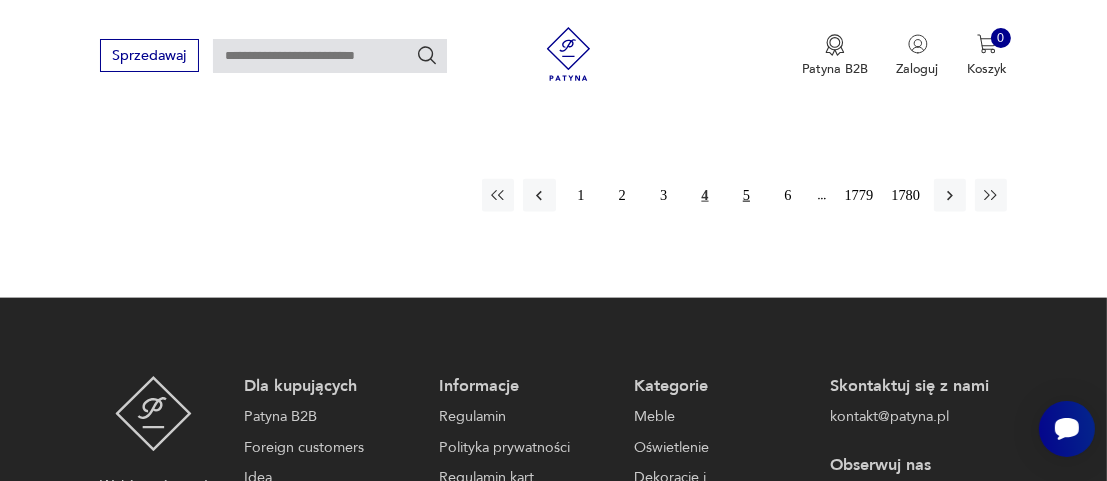 click on "5" at bounding box center (746, 195) 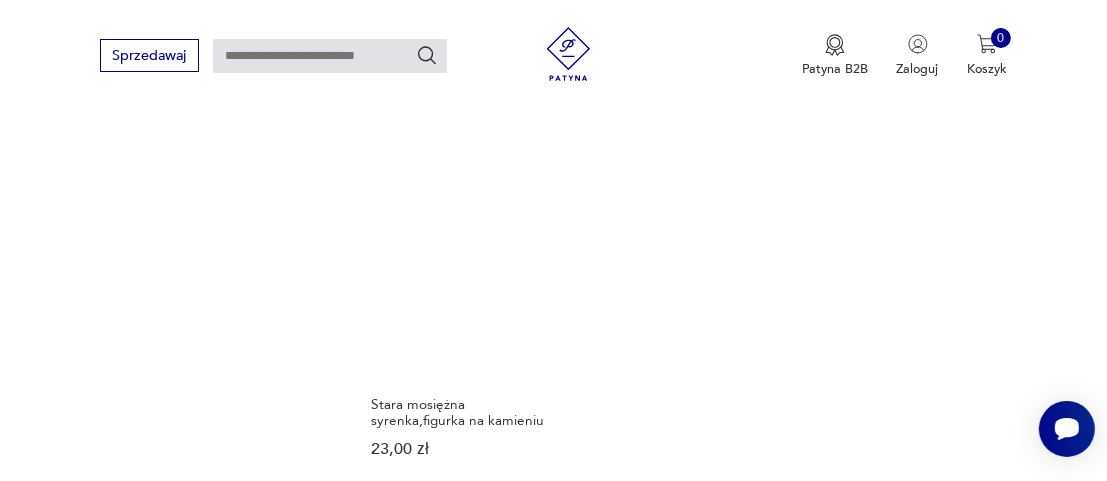 scroll, scrollTop: 2317, scrollLeft: 0, axis: vertical 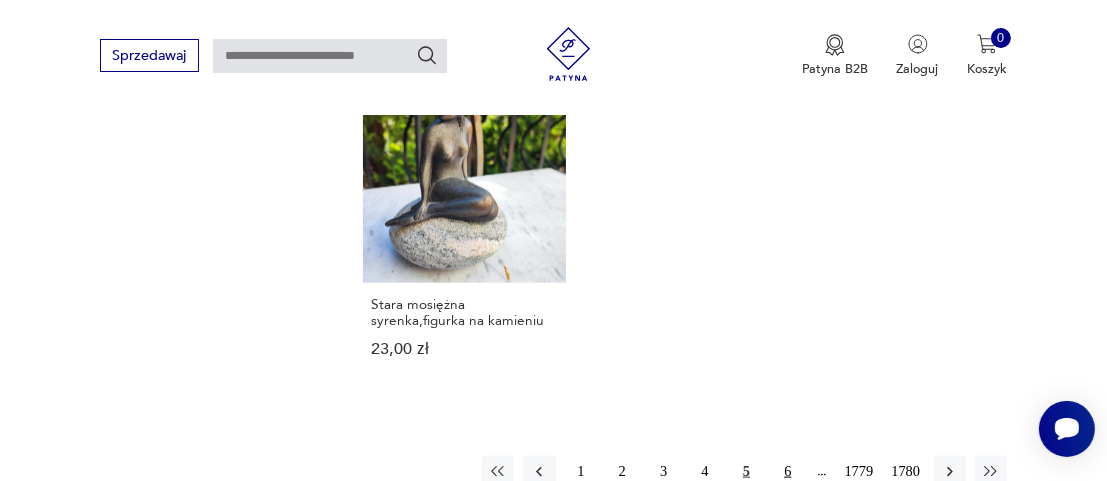 click on "6" at bounding box center (788, 472) 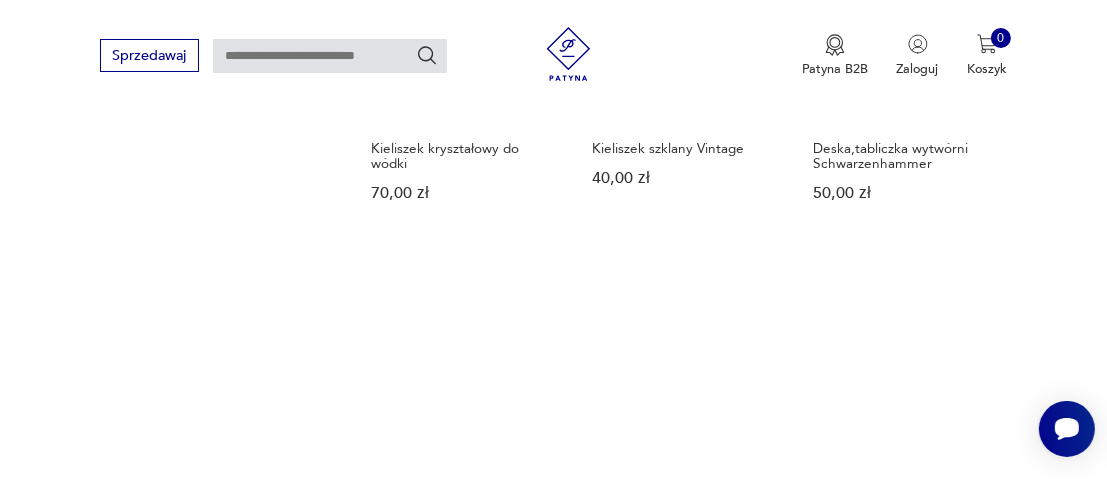 scroll, scrollTop: 2418, scrollLeft: 0, axis: vertical 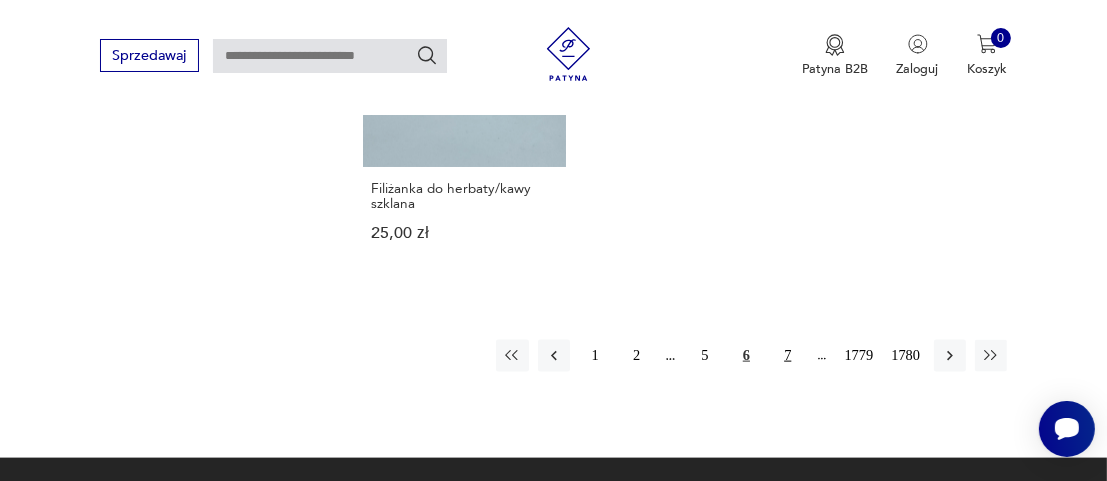 click on "7" at bounding box center (788, 356) 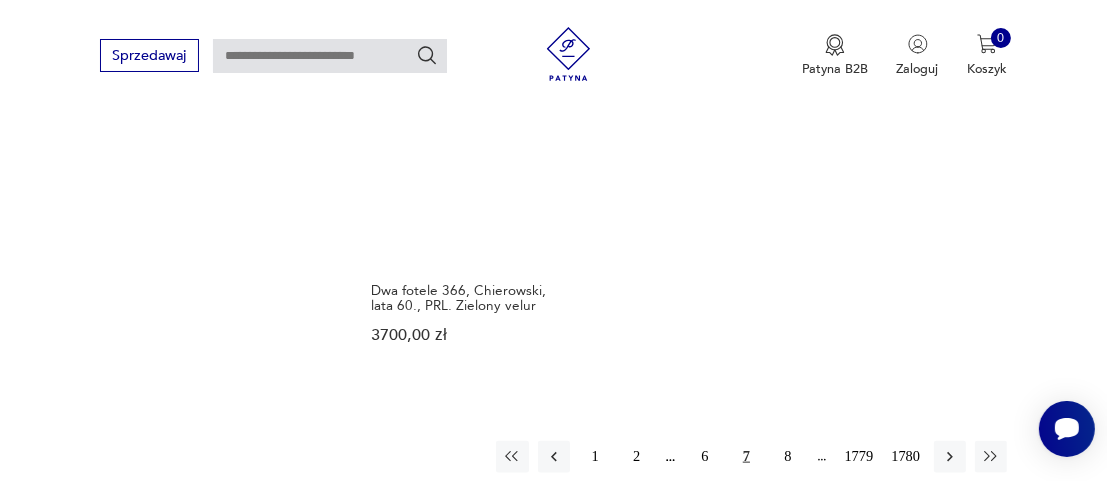 scroll, scrollTop: 2317, scrollLeft: 0, axis: vertical 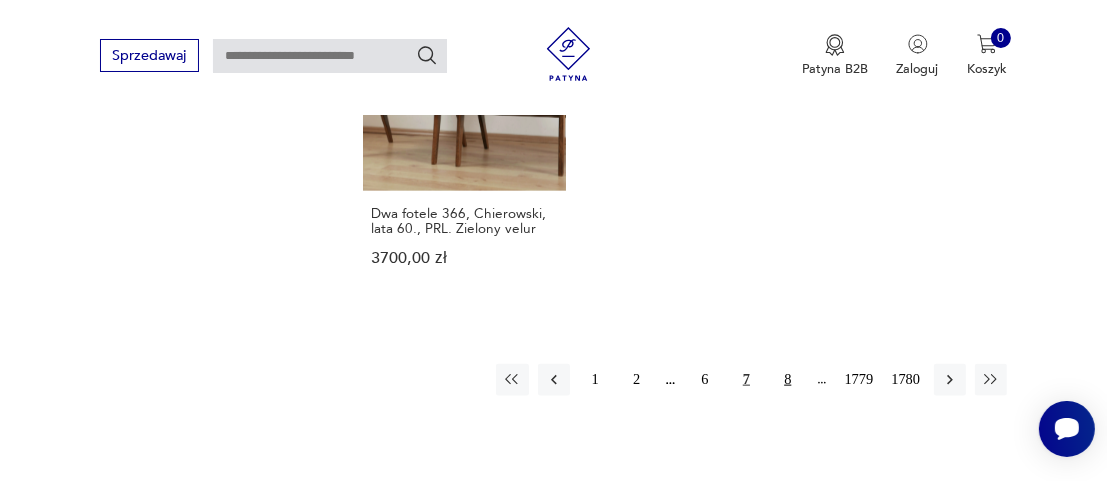 click on "8" at bounding box center (788, 380) 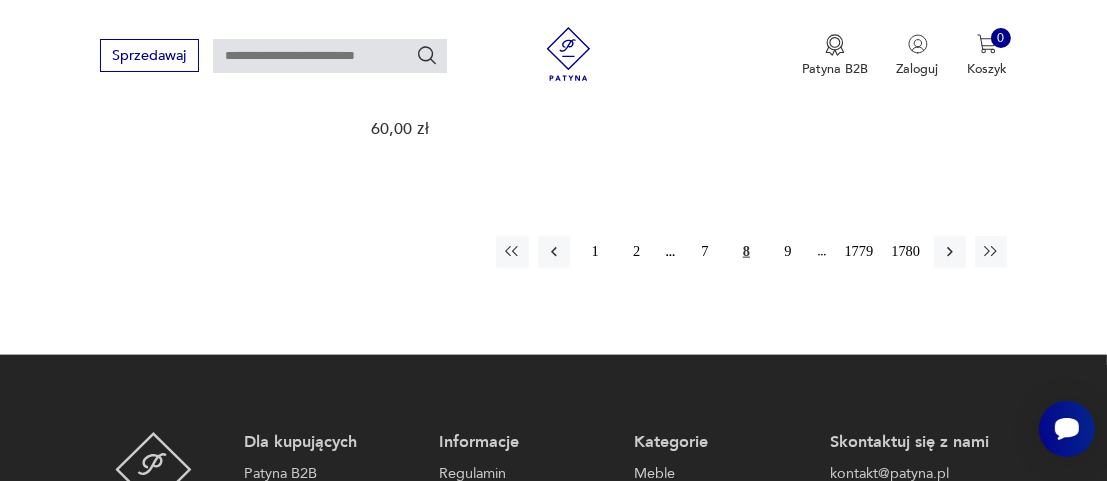 scroll, scrollTop: 2517, scrollLeft: 0, axis: vertical 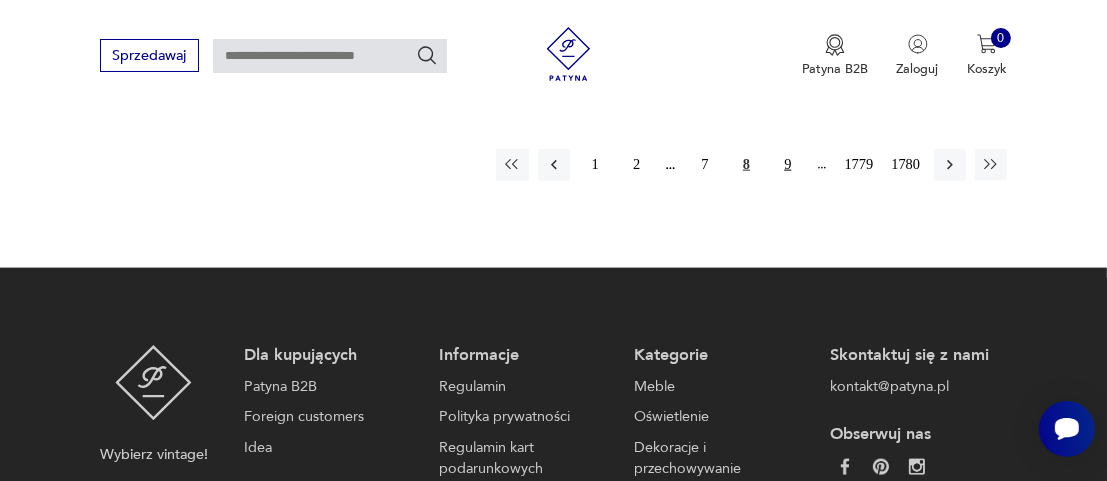 click on "9" at bounding box center (788, 165) 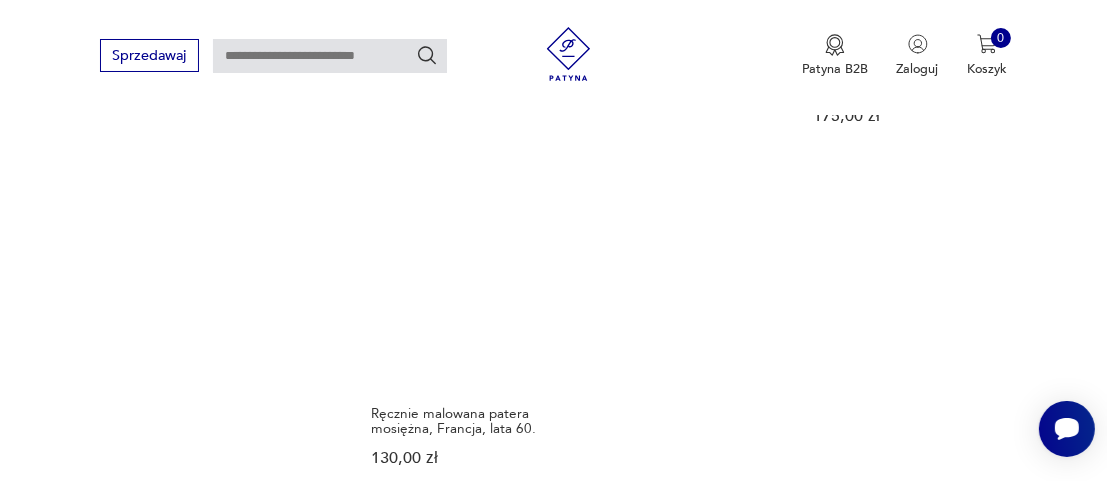 scroll, scrollTop: 2317, scrollLeft: 0, axis: vertical 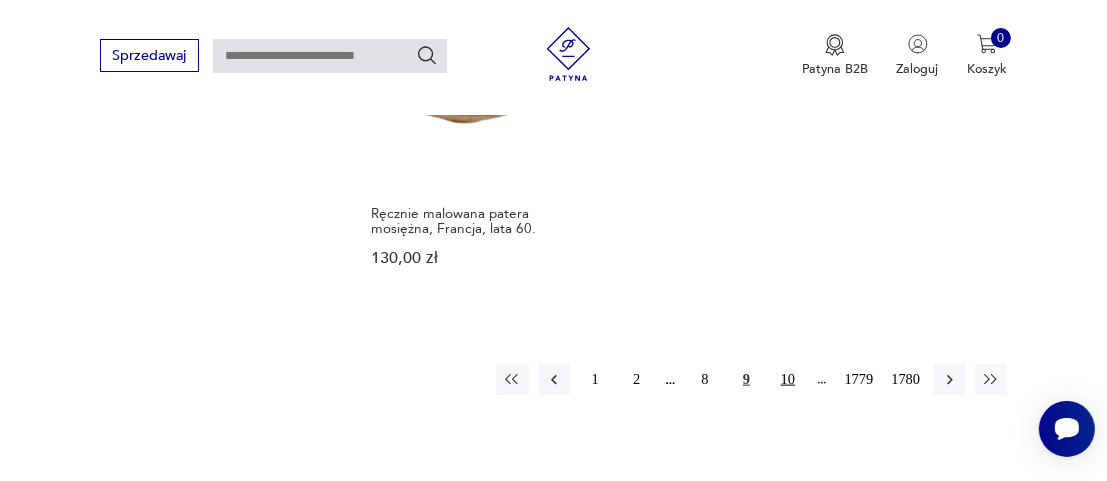 click on "10" at bounding box center [788, 380] 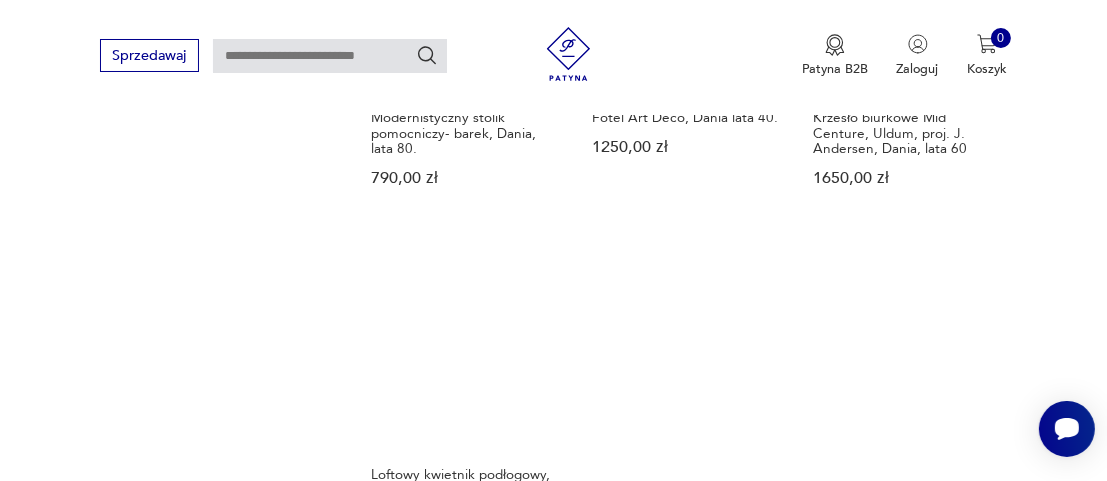 scroll, scrollTop: 2418, scrollLeft: 0, axis: vertical 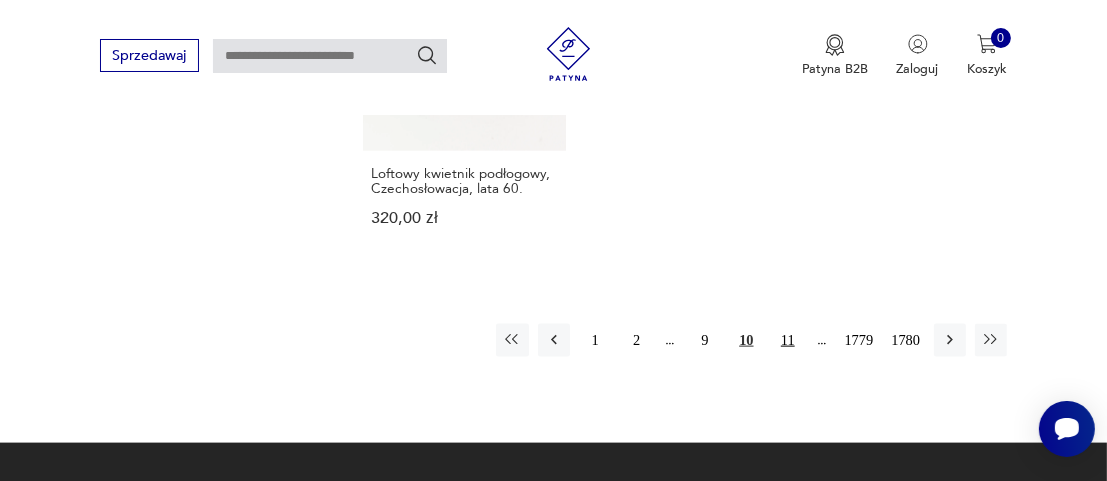 click on "11" at bounding box center (788, 340) 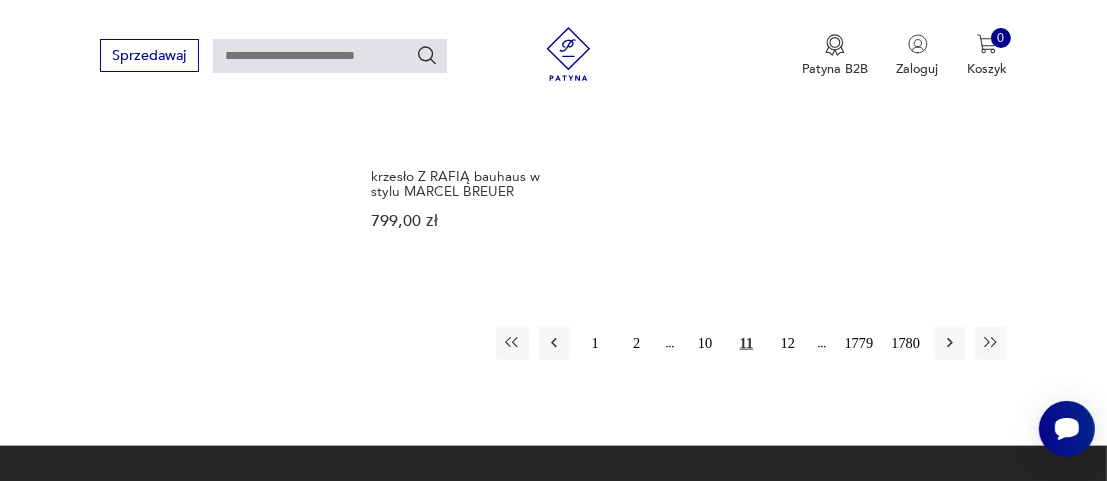 scroll, scrollTop: 2418, scrollLeft: 0, axis: vertical 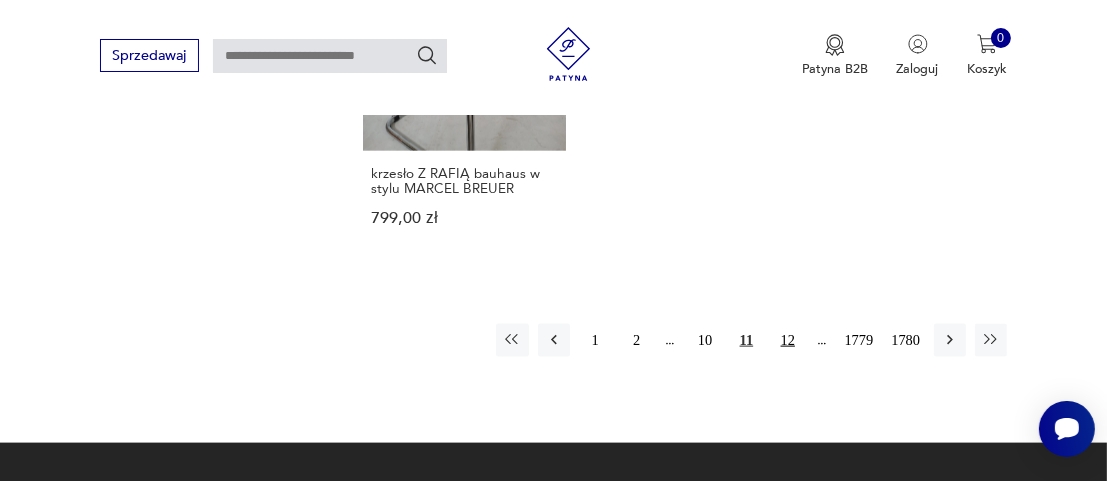 click on "12" at bounding box center (788, 340) 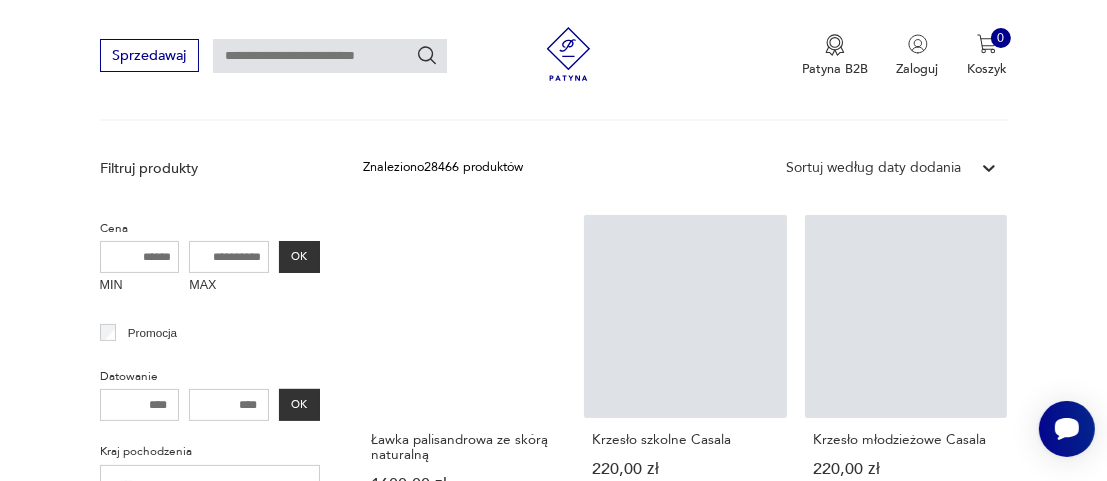 scroll, scrollTop: 217, scrollLeft: 0, axis: vertical 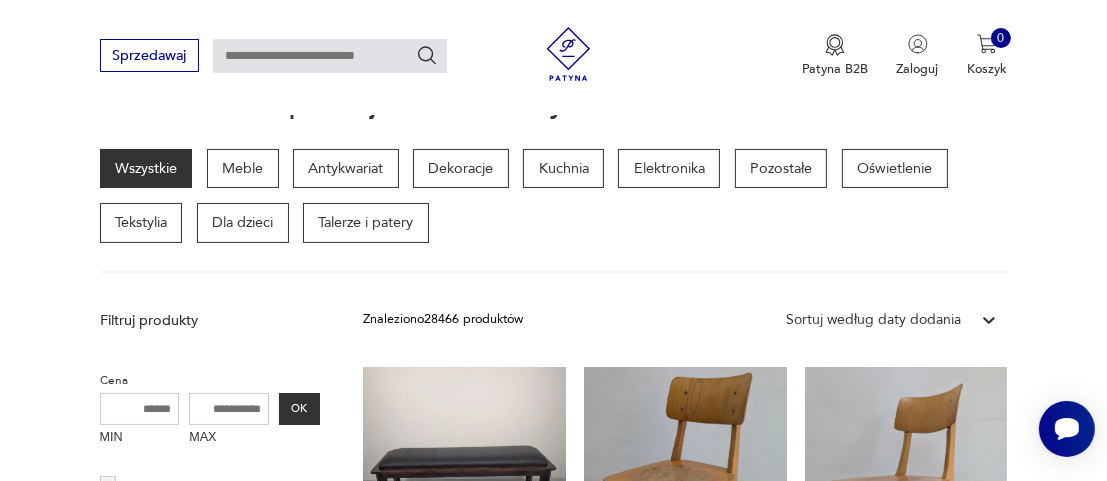 click on "Cena" at bounding box center [210, 381] 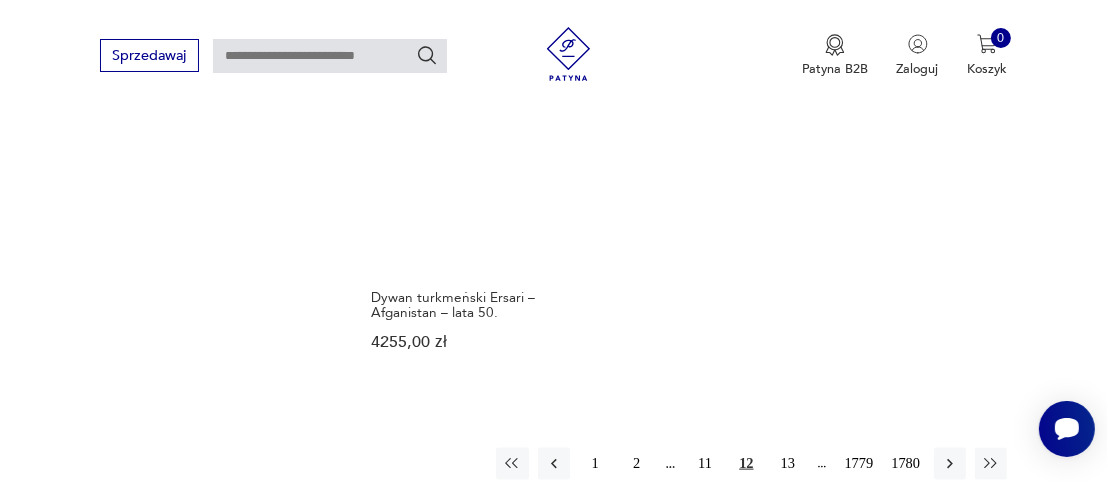 scroll, scrollTop: 2418, scrollLeft: 0, axis: vertical 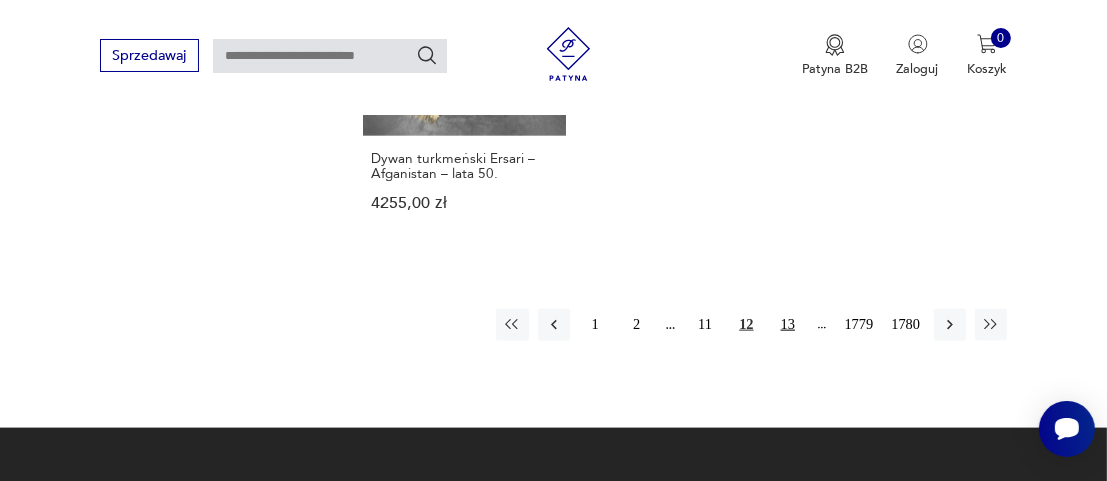 click on "13" at bounding box center (788, 325) 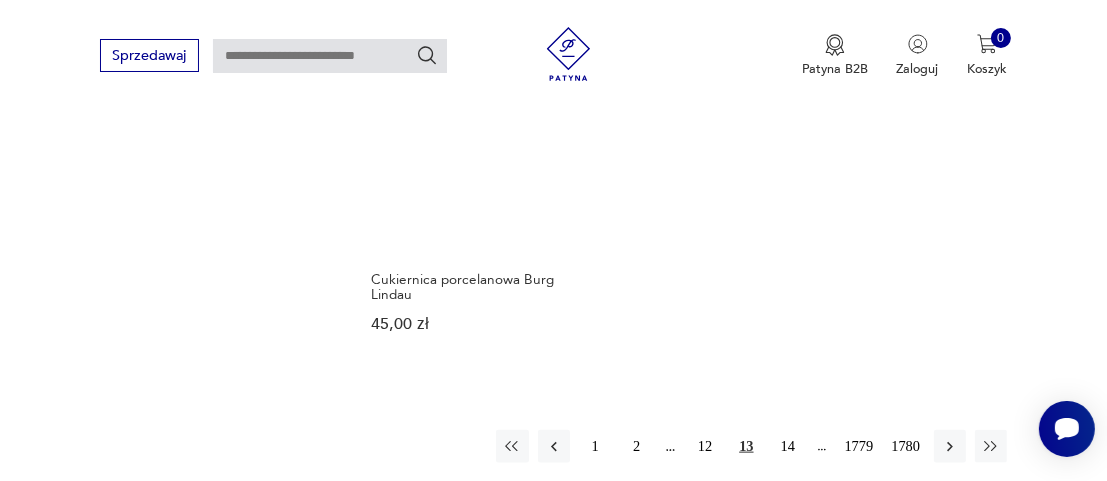 scroll, scrollTop: 2317, scrollLeft: 0, axis: vertical 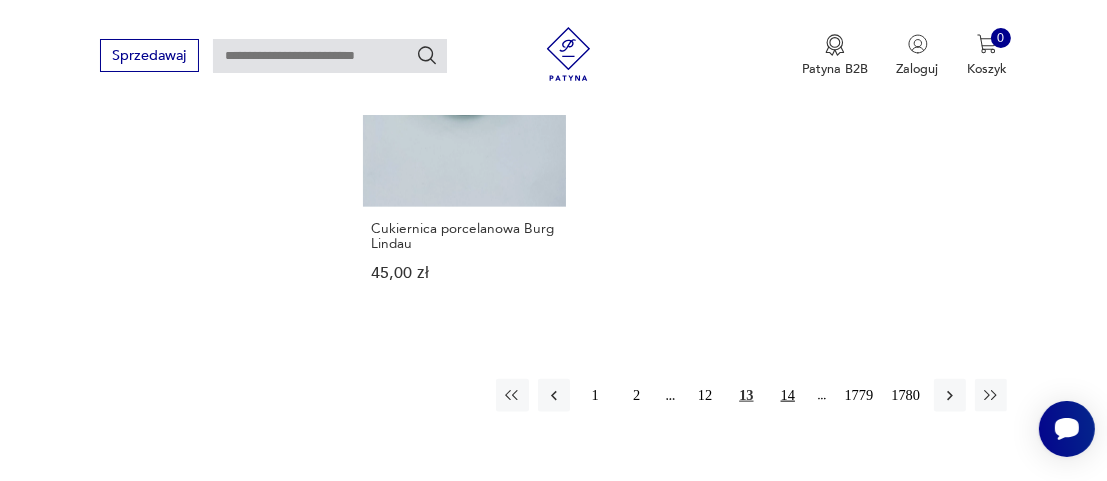 click on "14" at bounding box center [788, 395] 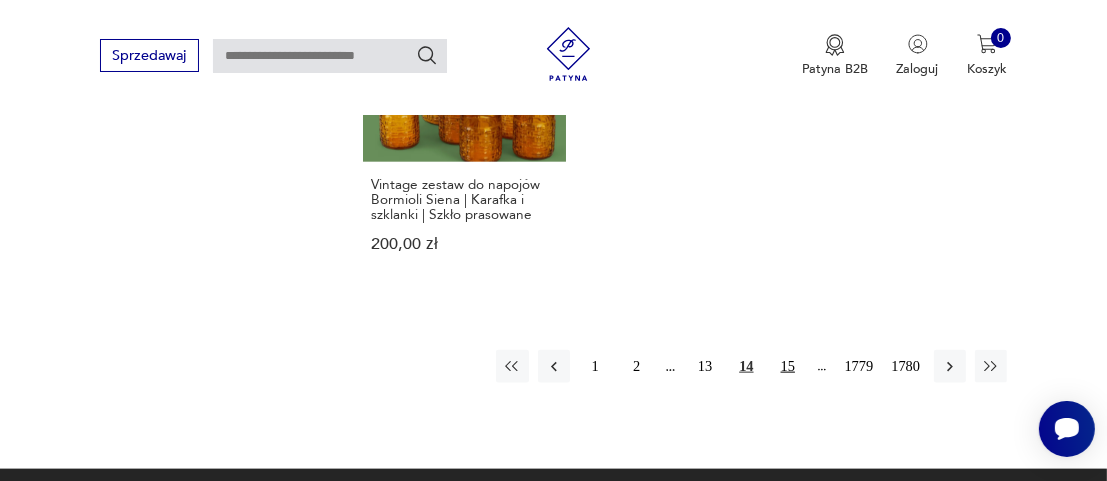 scroll, scrollTop: 2317, scrollLeft: 0, axis: vertical 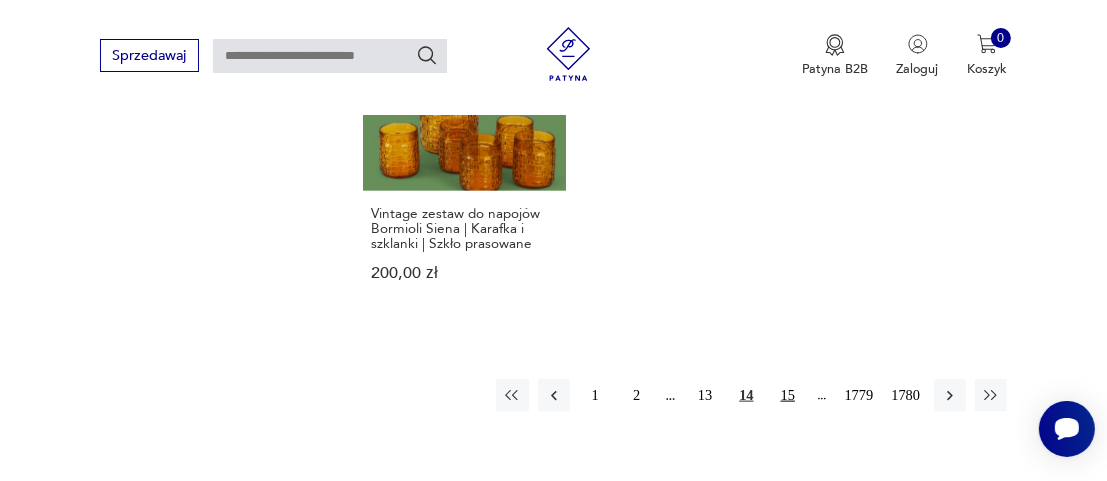 click on "15" at bounding box center (788, 395) 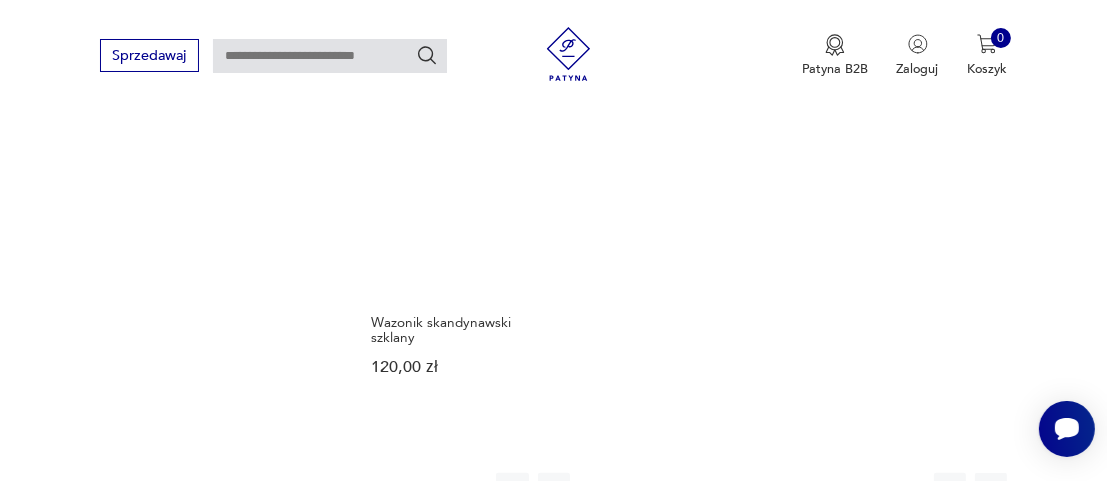 scroll, scrollTop: 2317, scrollLeft: 0, axis: vertical 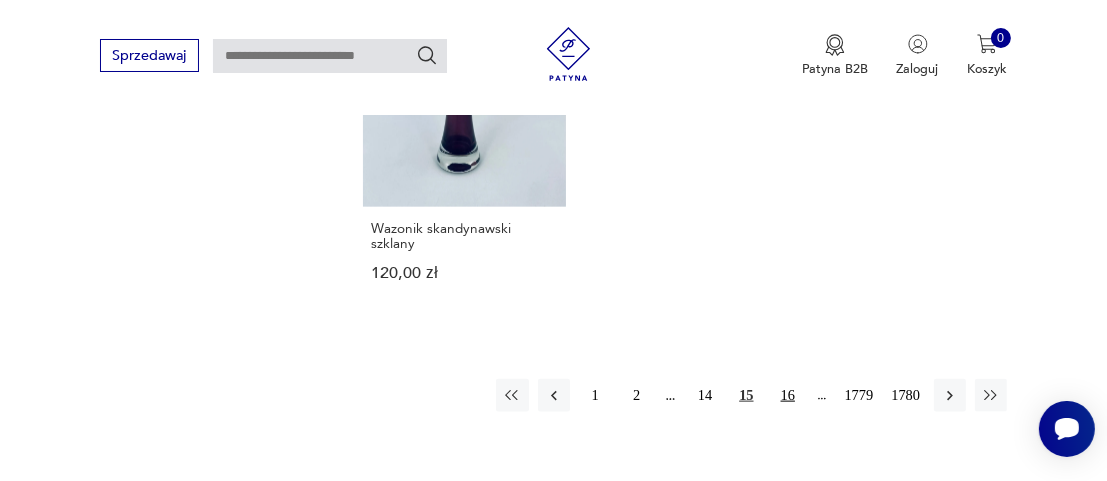 click on "16" at bounding box center (788, 395) 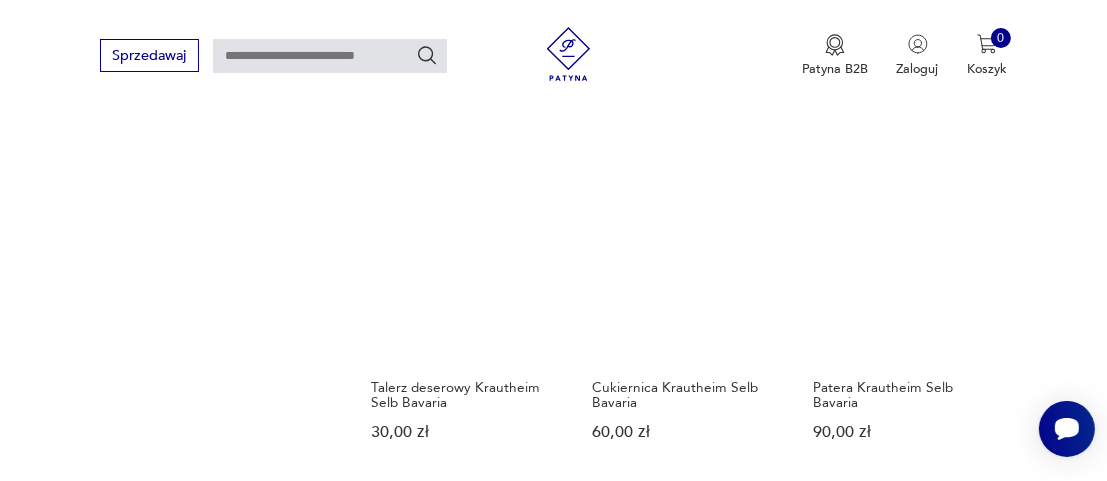 scroll, scrollTop: 2217, scrollLeft: 0, axis: vertical 